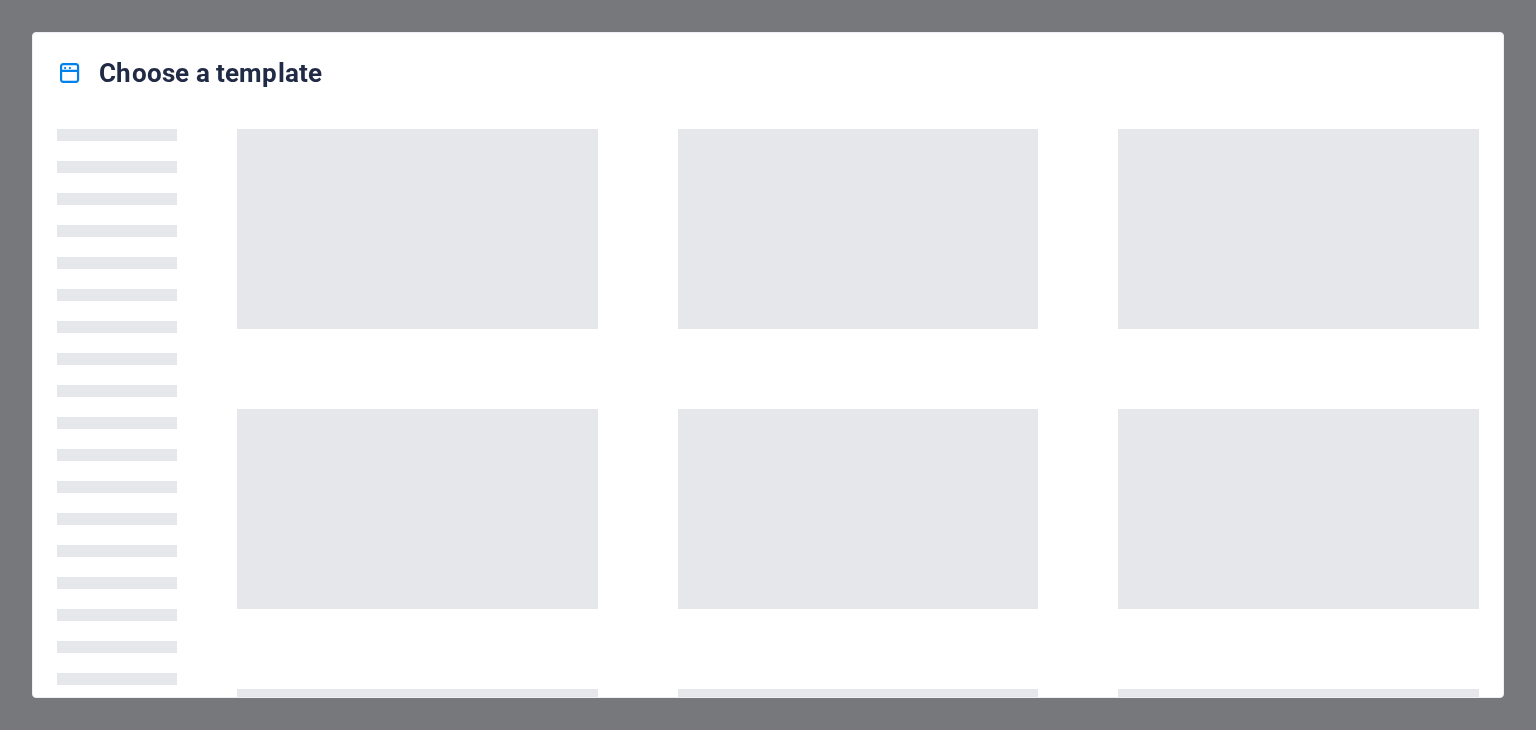 scroll, scrollTop: 0, scrollLeft: 0, axis: both 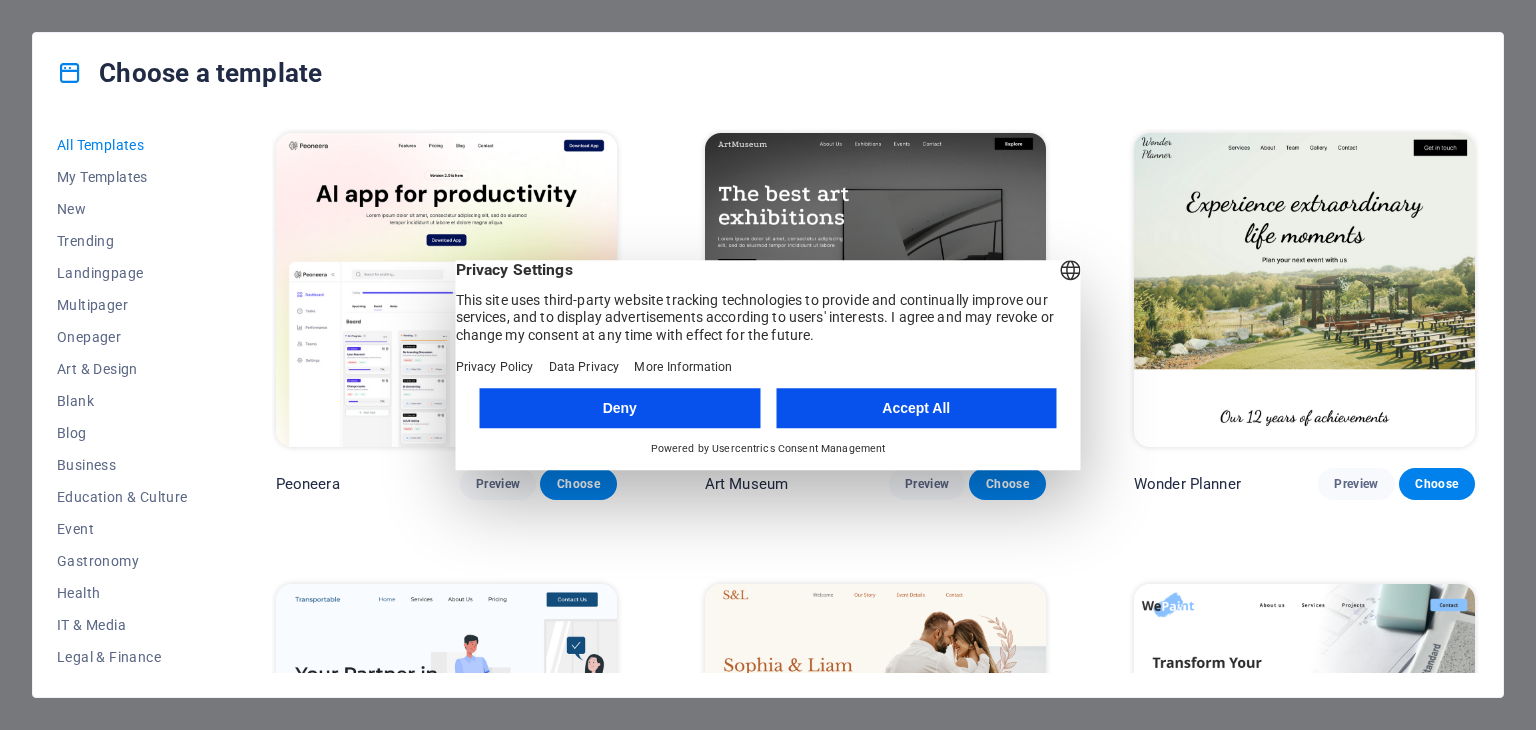 click on "Deny" at bounding box center [620, 408] 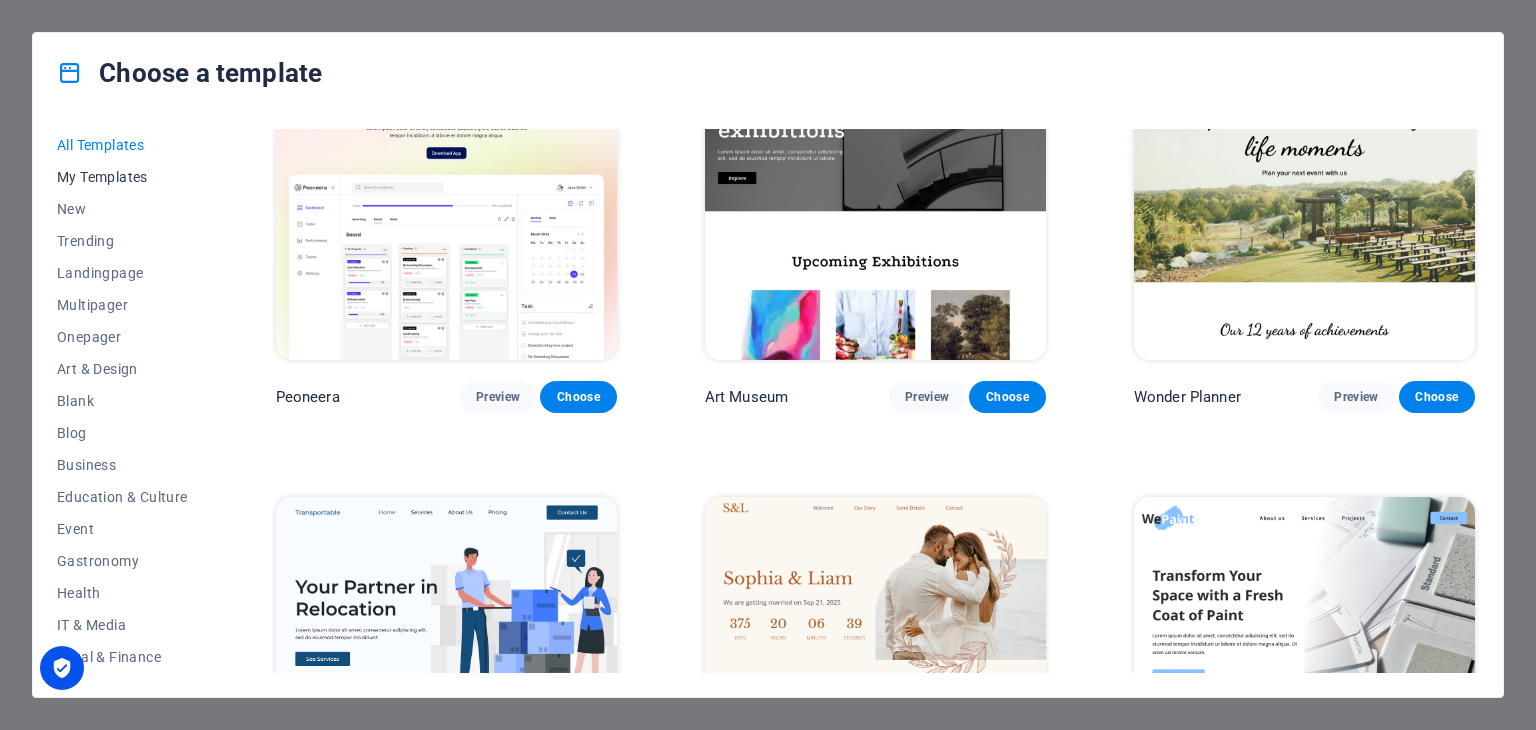 scroll, scrollTop: 100, scrollLeft: 0, axis: vertical 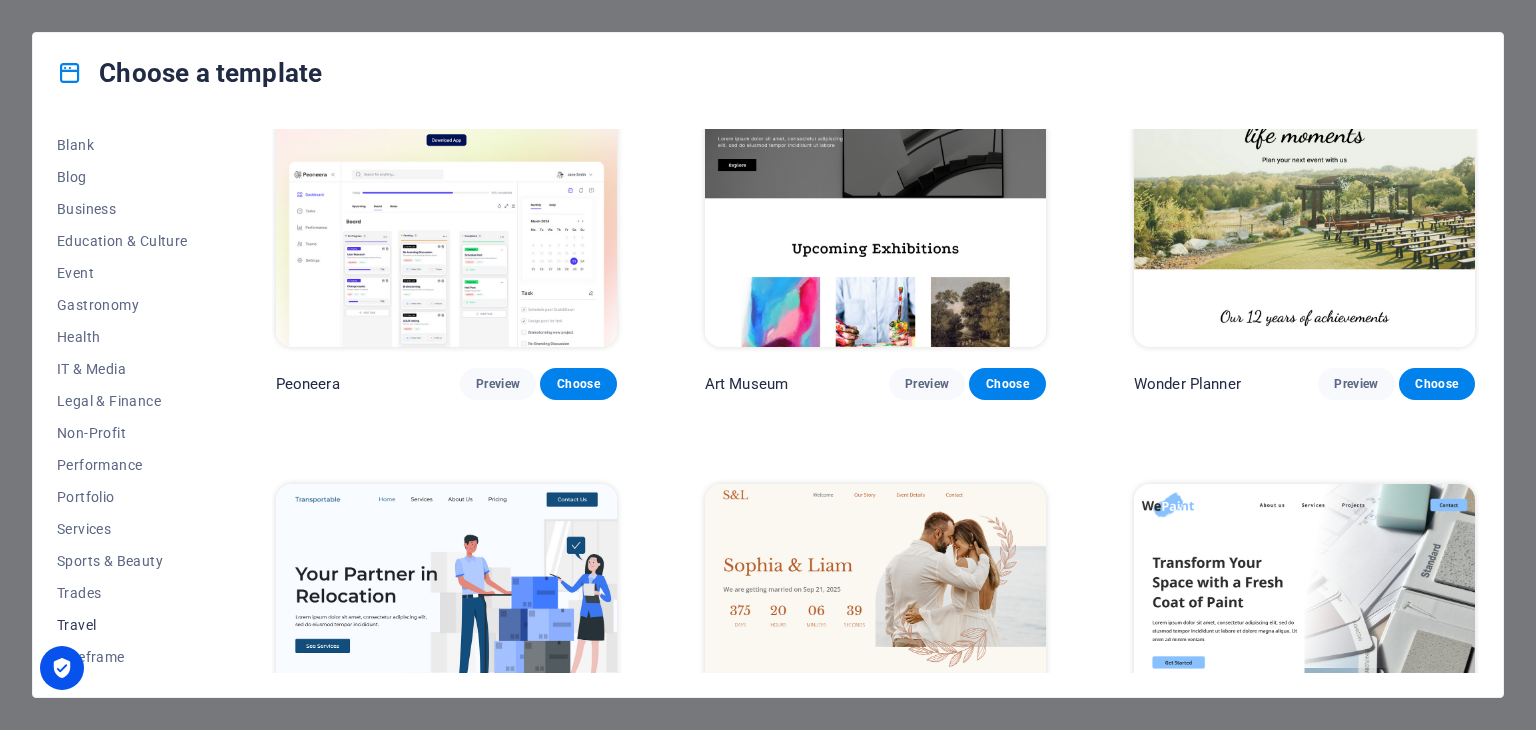 click on "Travel" at bounding box center (122, 625) 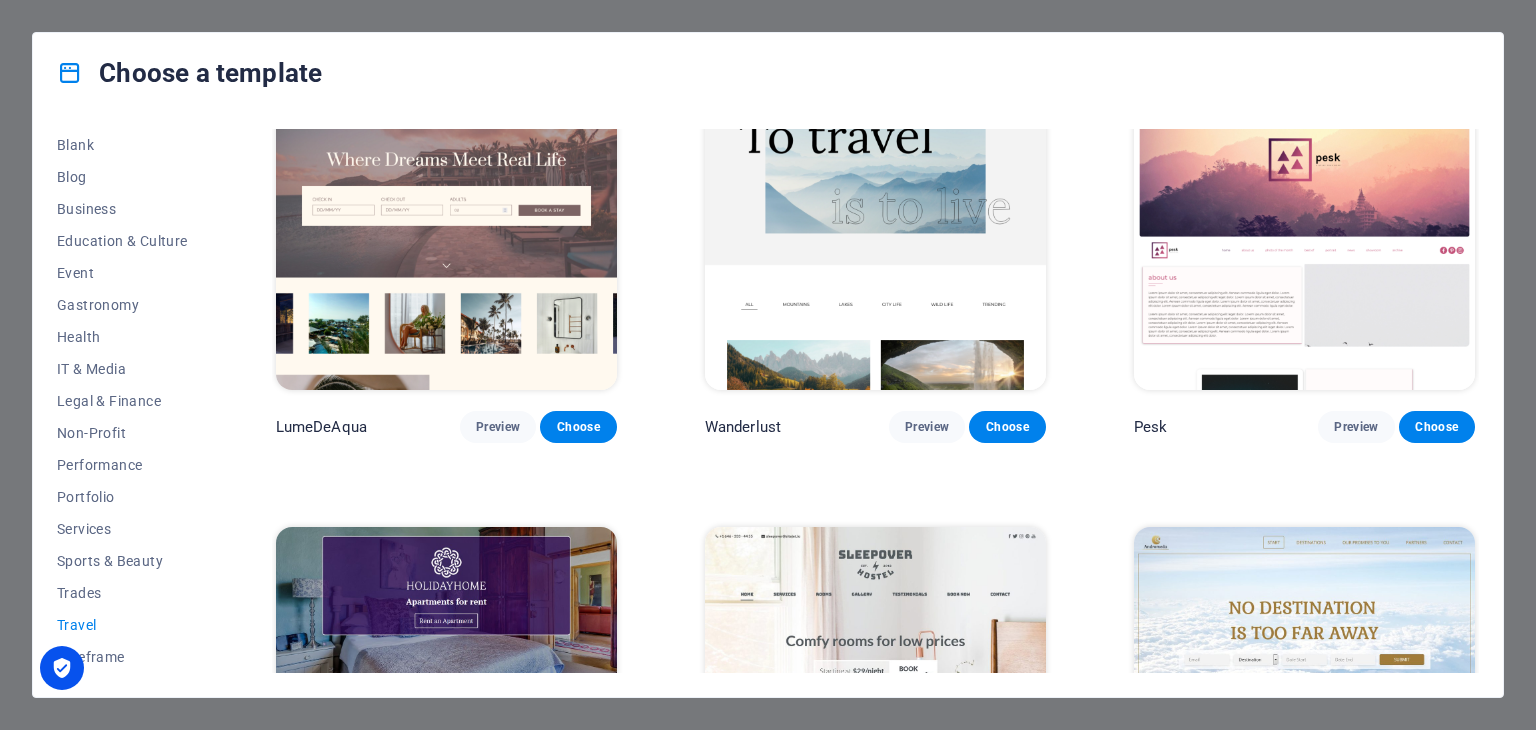 scroll, scrollTop: 0, scrollLeft: 0, axis: both 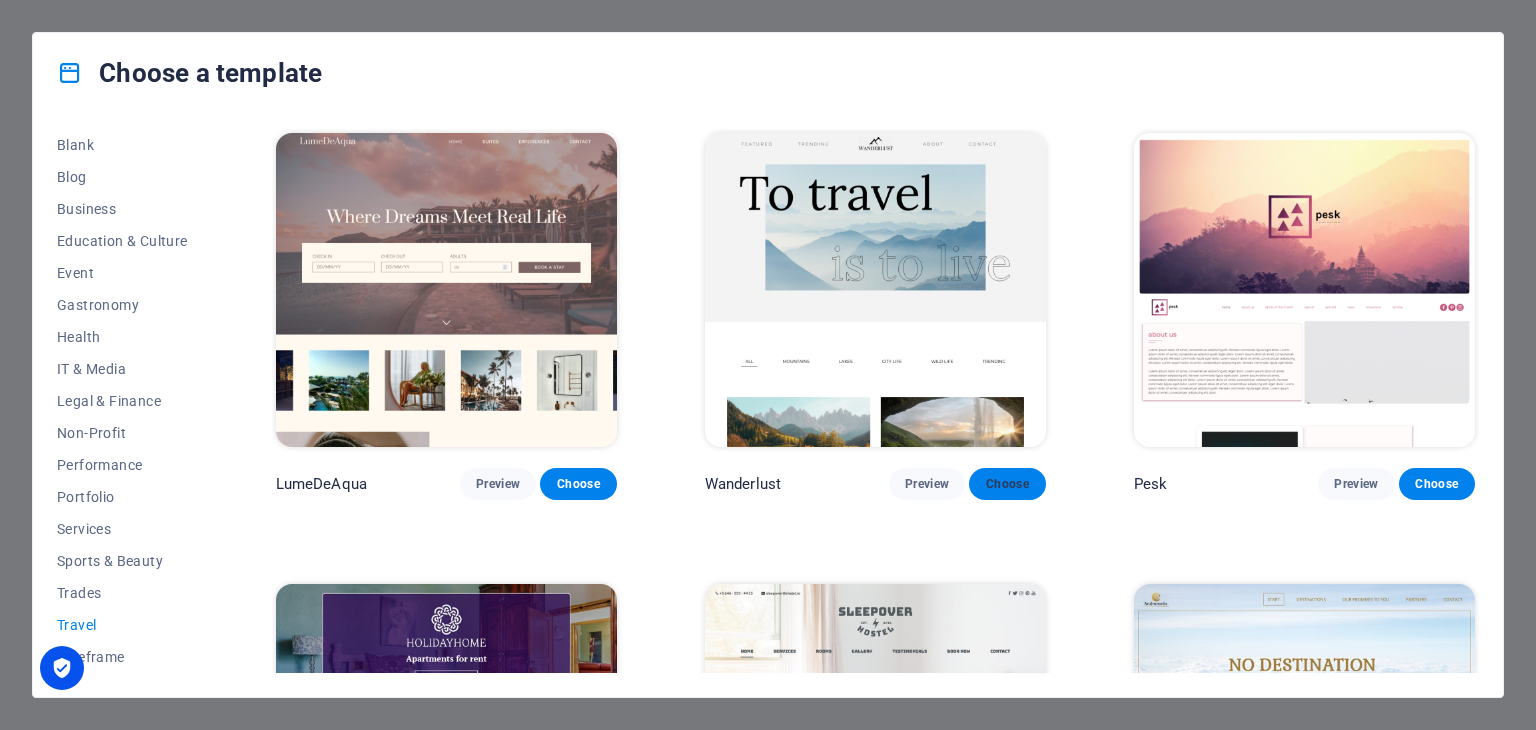 click on "Choose" at bounding box center (1007, 484) 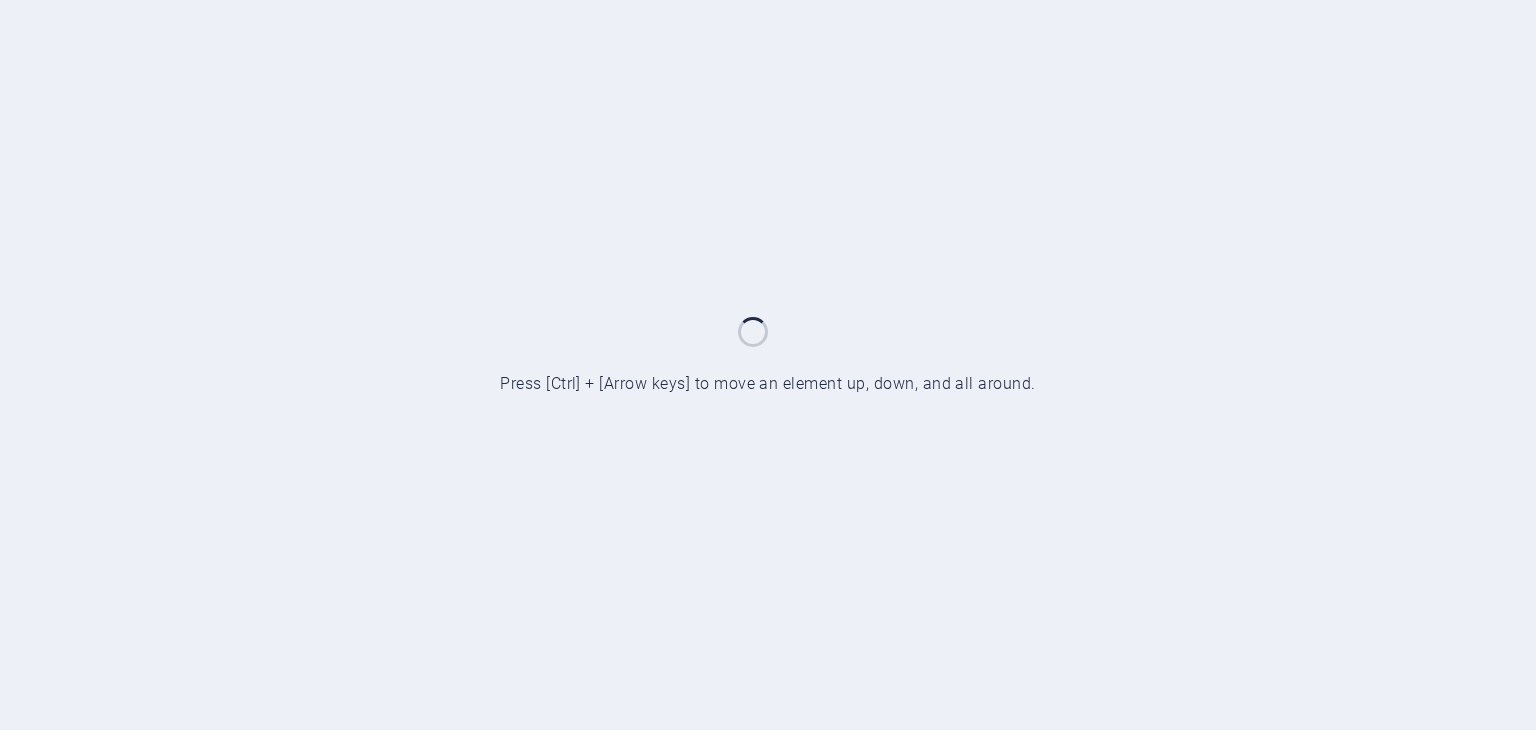 scroll, scrollTop: 0, scrollLeft: 0, axis: both 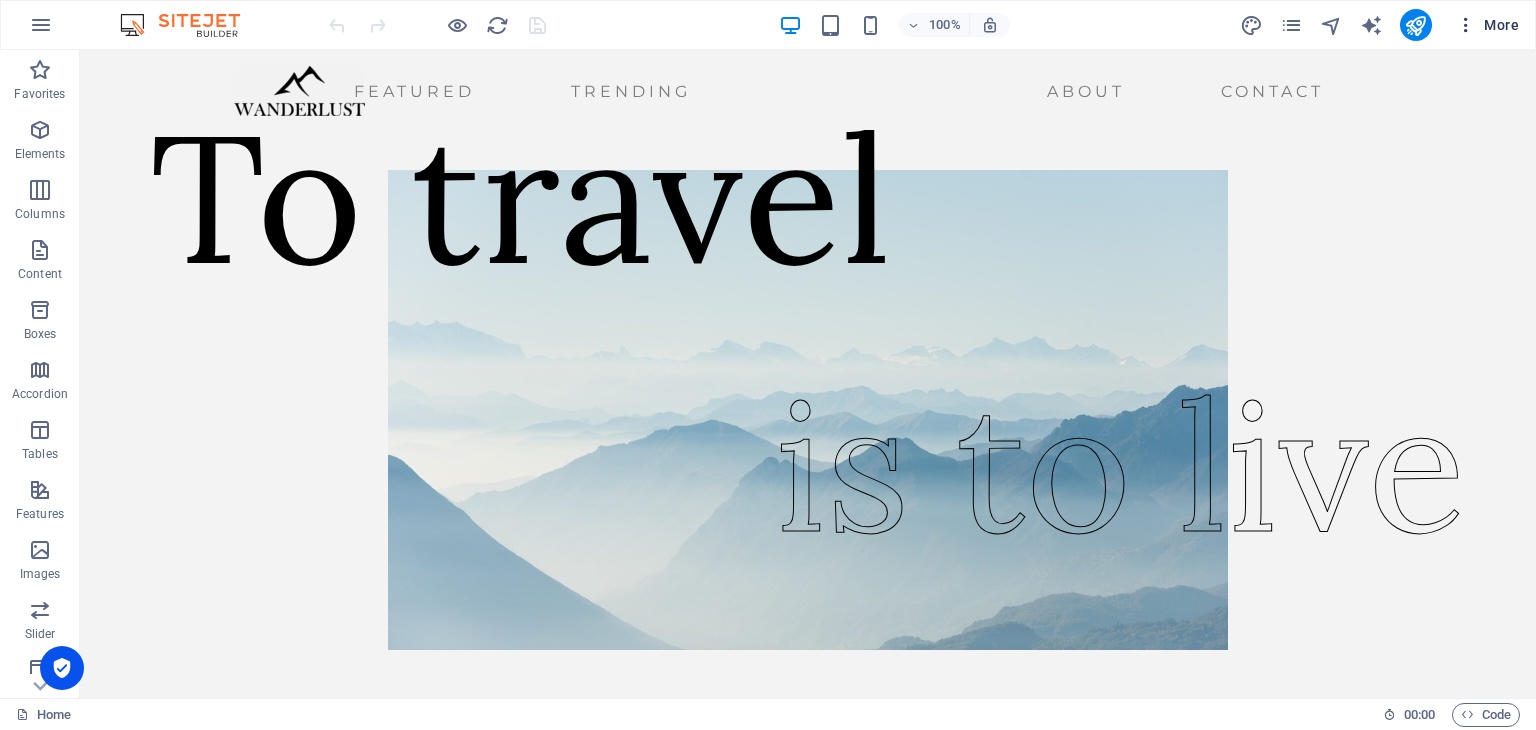 click on "More" at bounding box center [1487, 25] 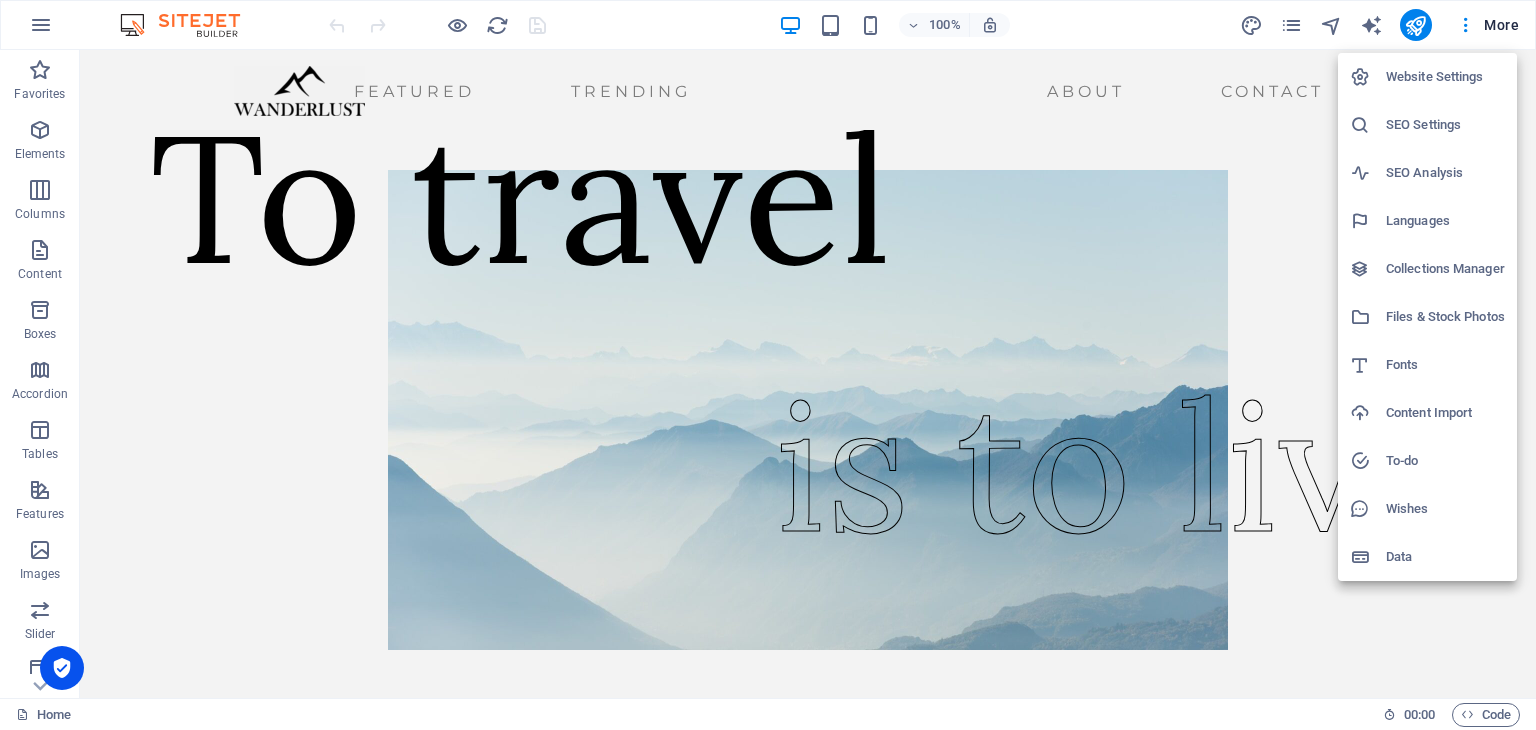 click on "Website Settings" at bounding box center (1445, 77) 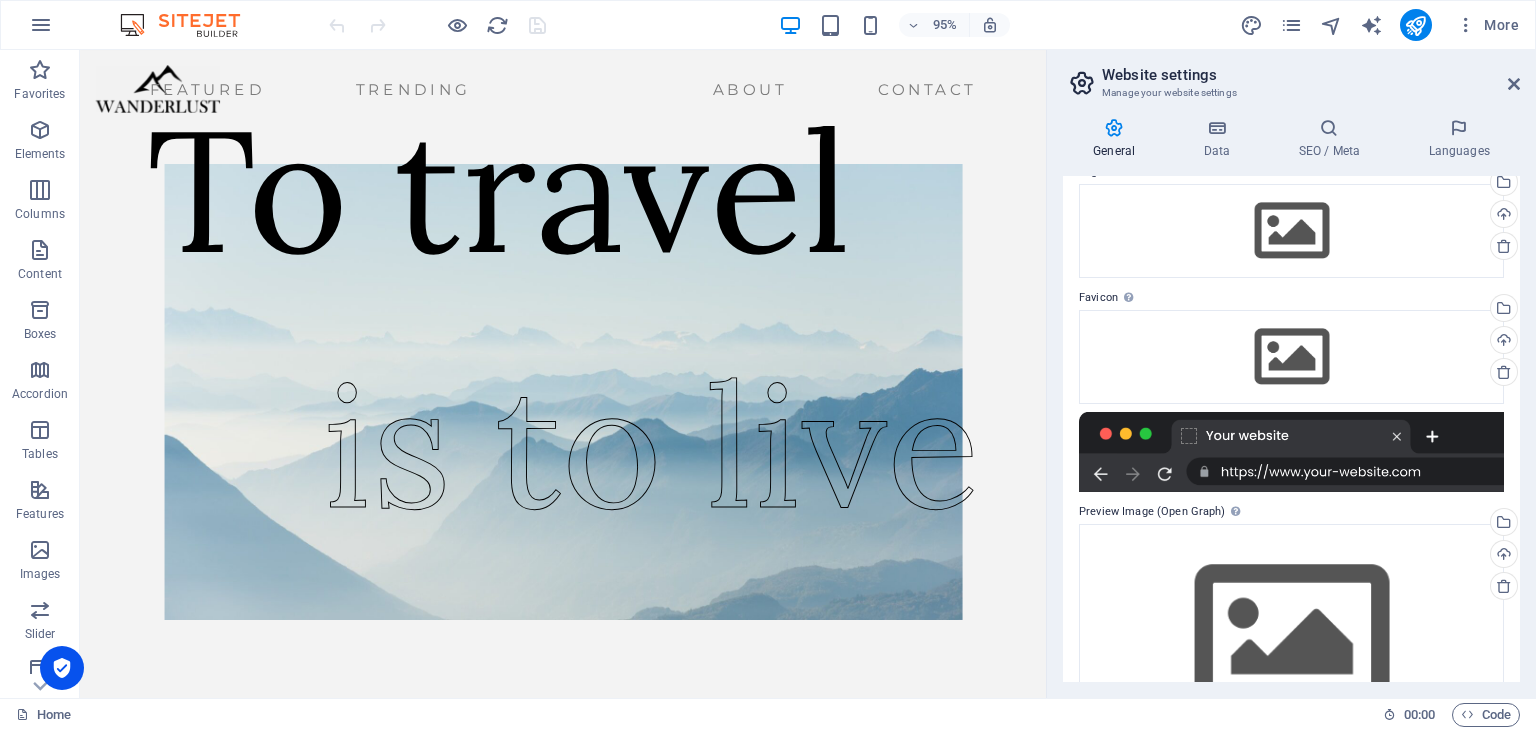 scroll, scrollTop: 0, scrollLeft: 0, axis: both 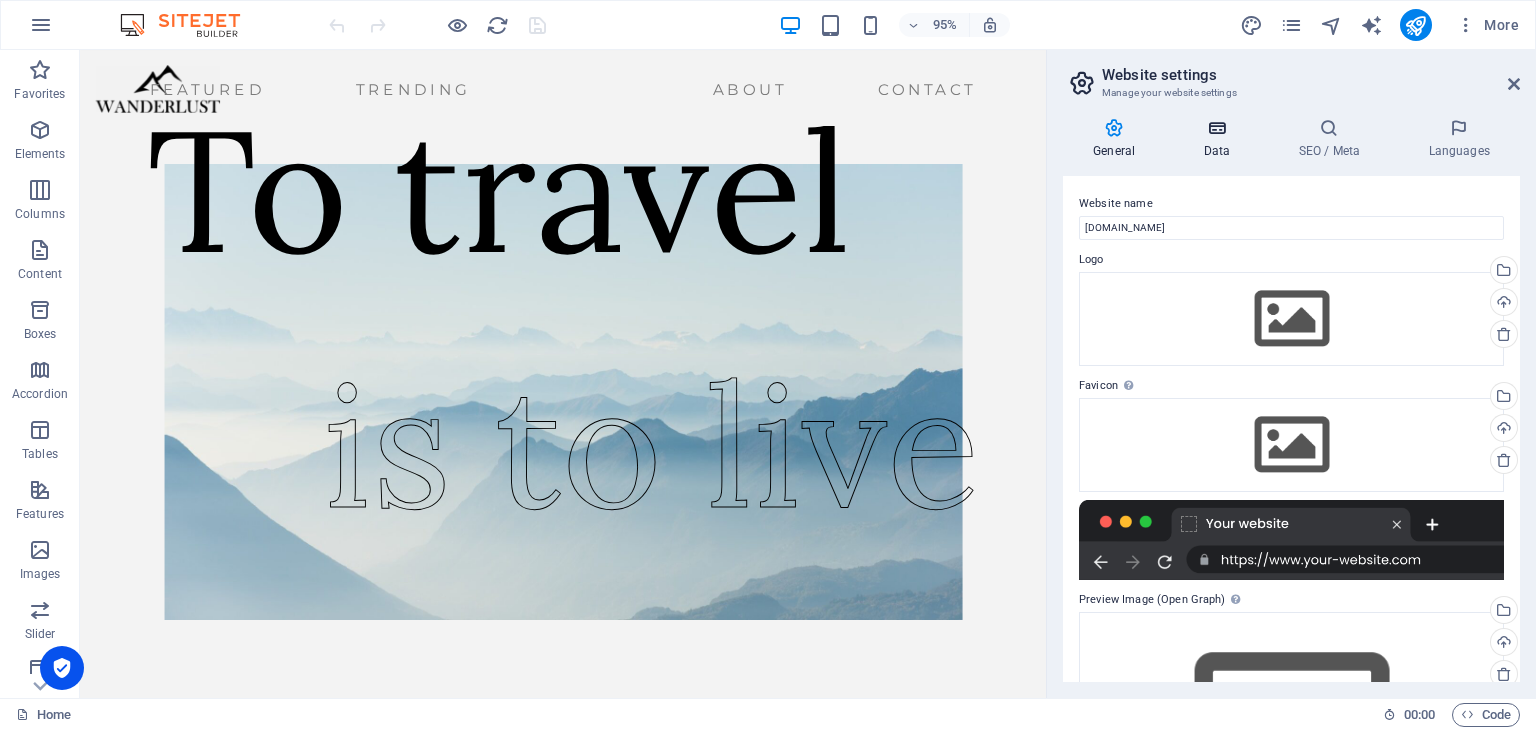 click at bounding box center (1216, 128) 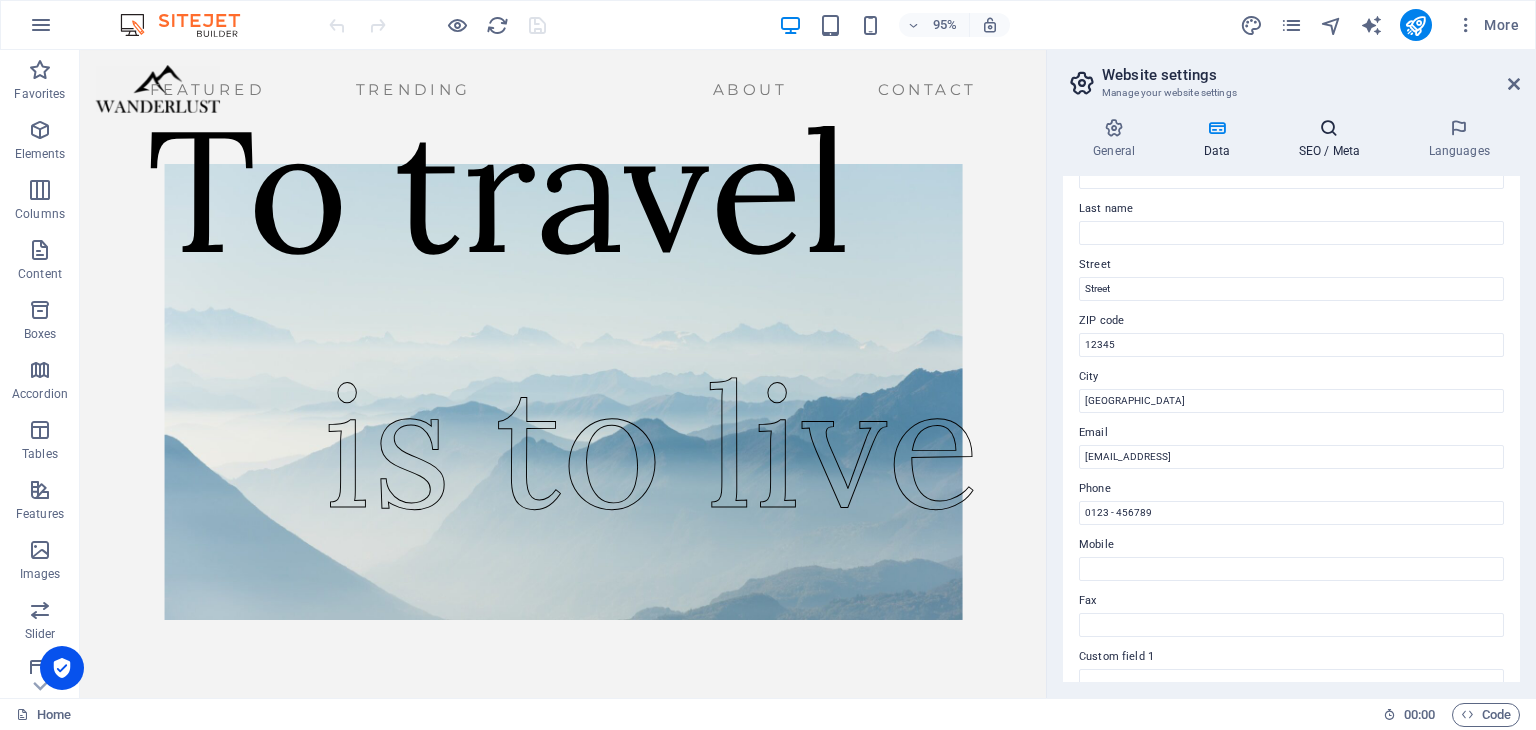 scroll, scrollTop: 55, scrollLeft: 0, axis: vertical 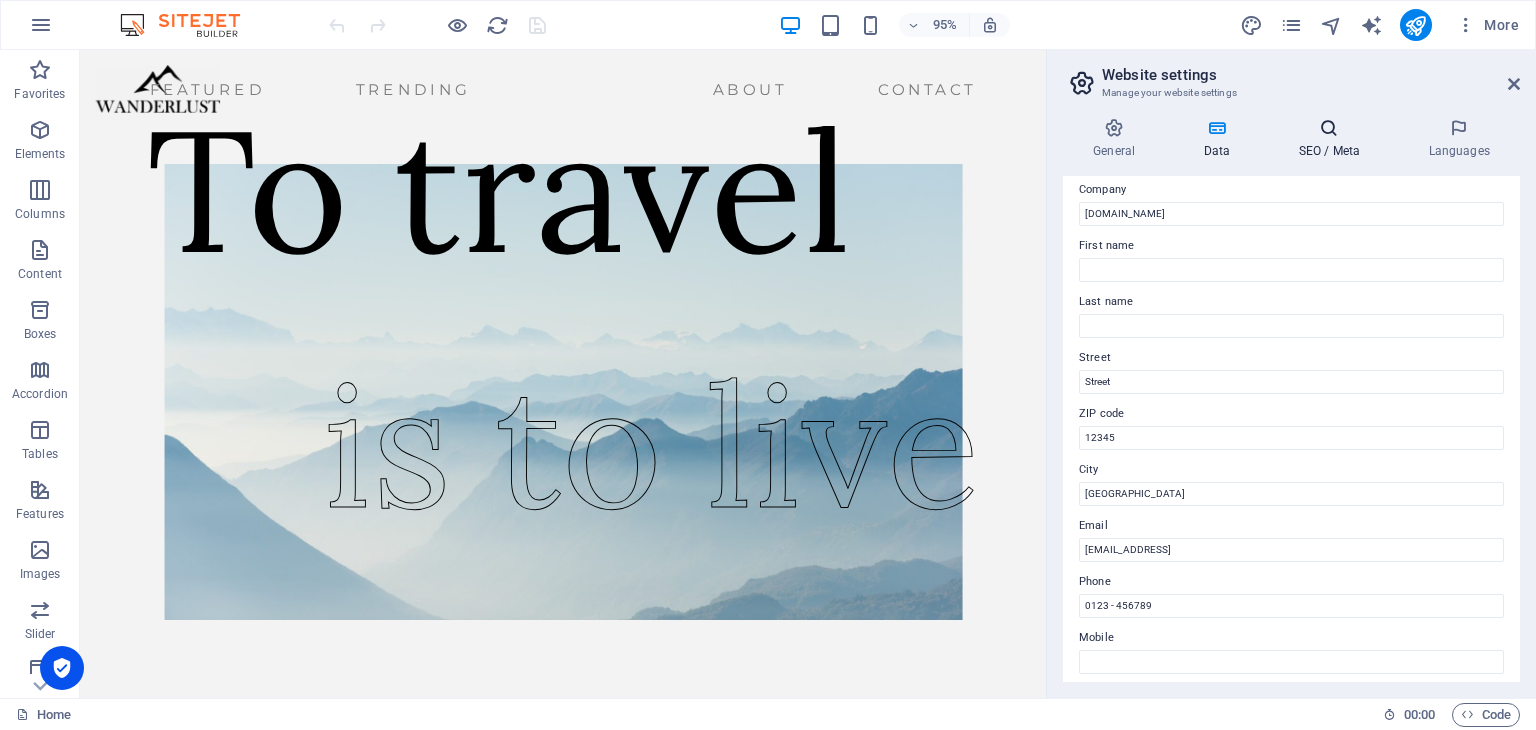 click at bounding box center (1329, 128) 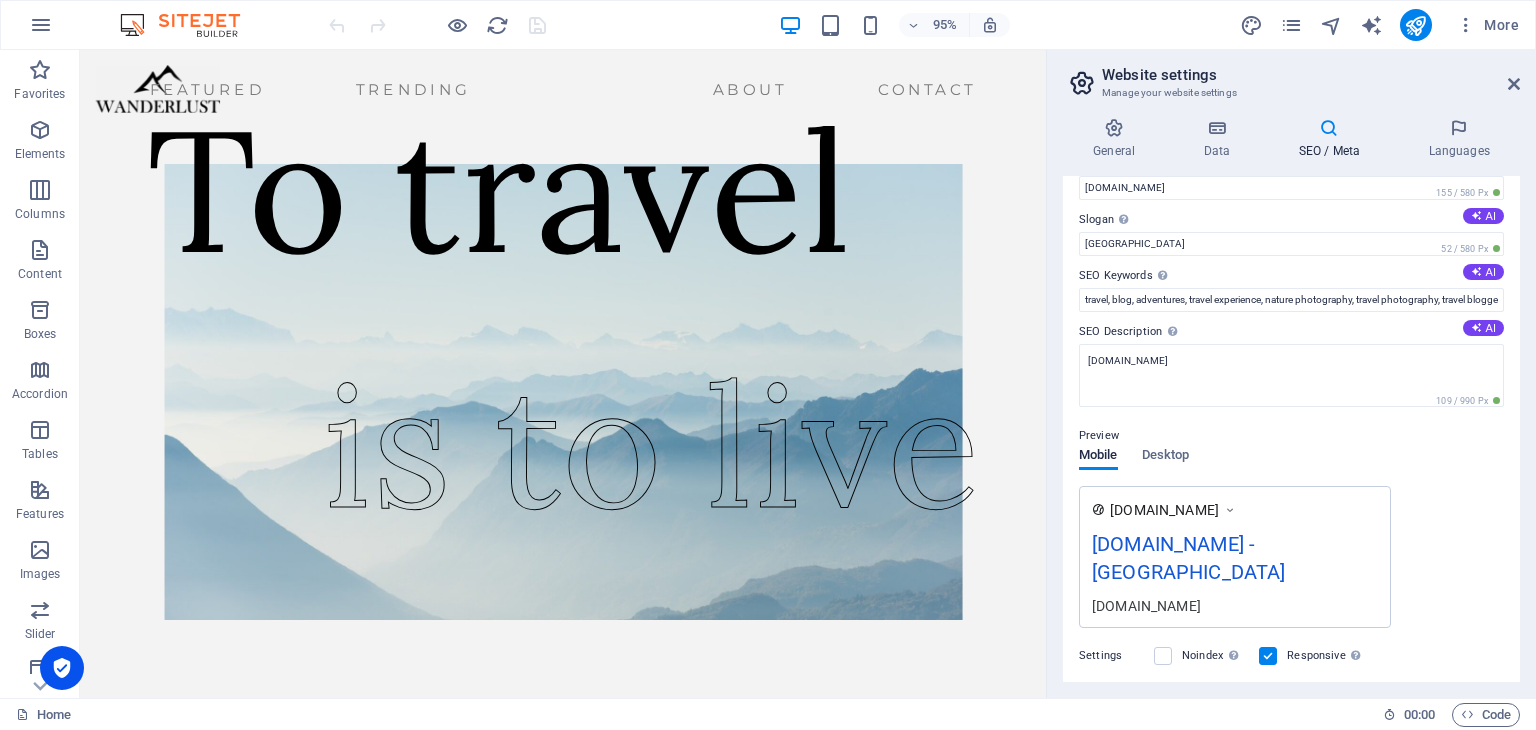 scroll, scrollTop: 0, scrollLeft: 0, axis: both 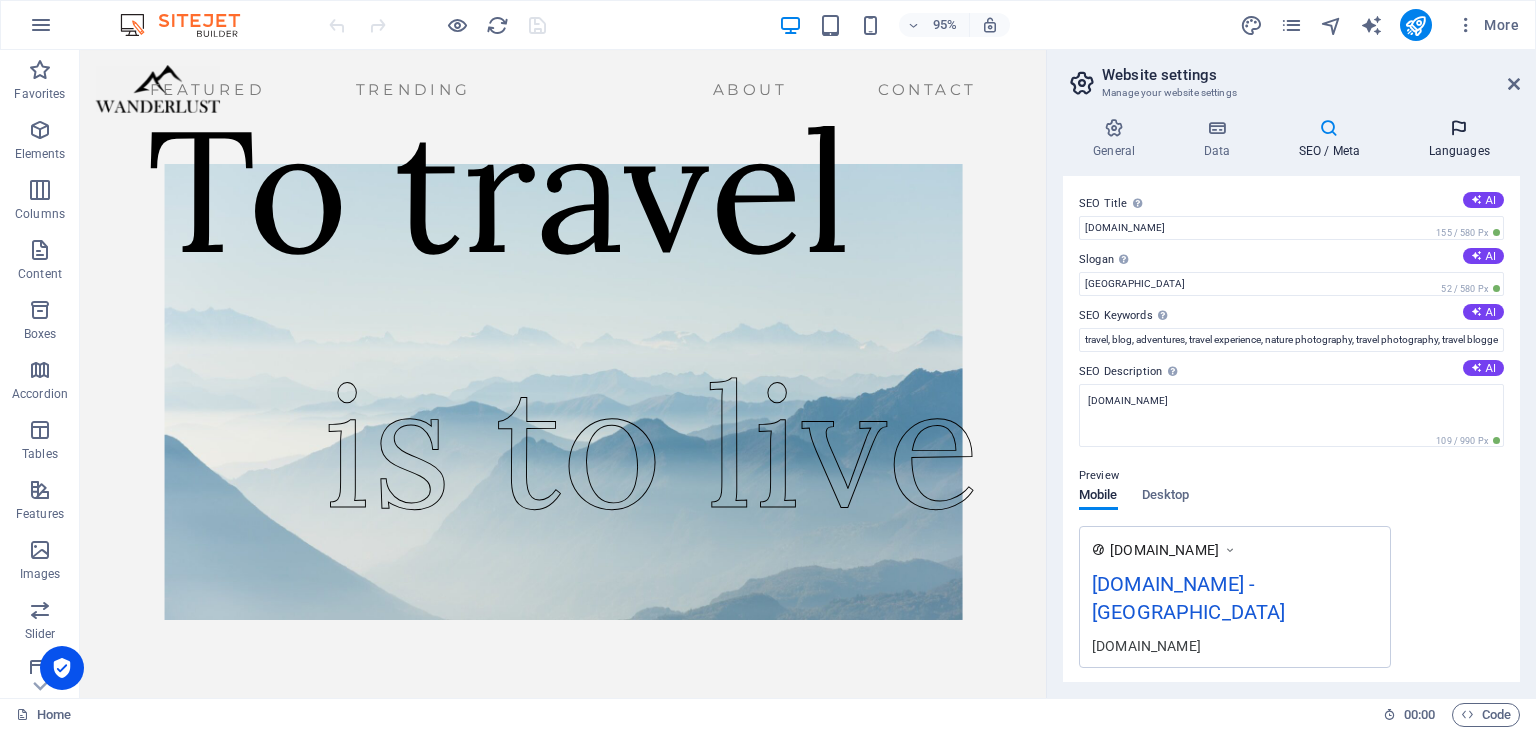 click on "Languages" at bounding box center [1459, 139] 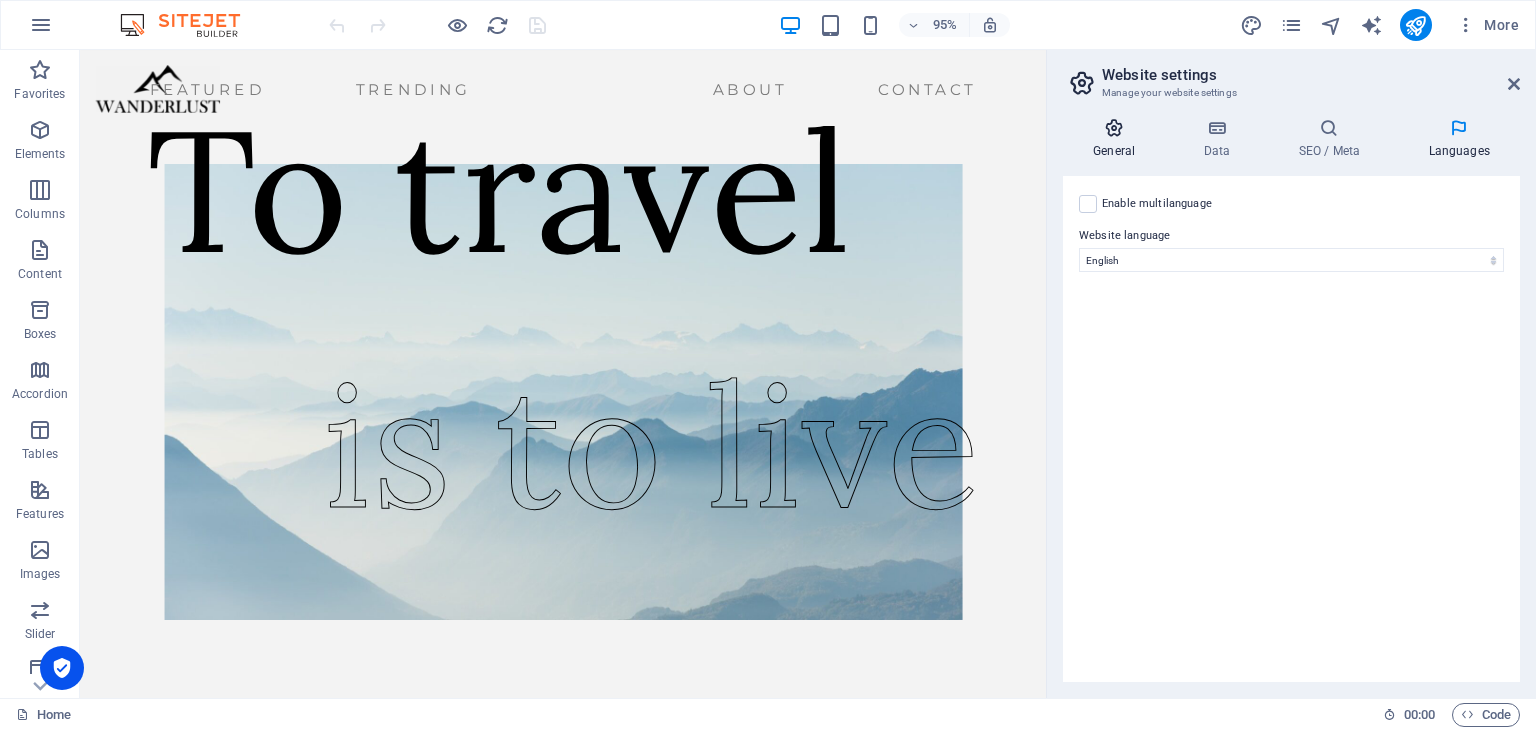 click at bounding box center [1114, 128] 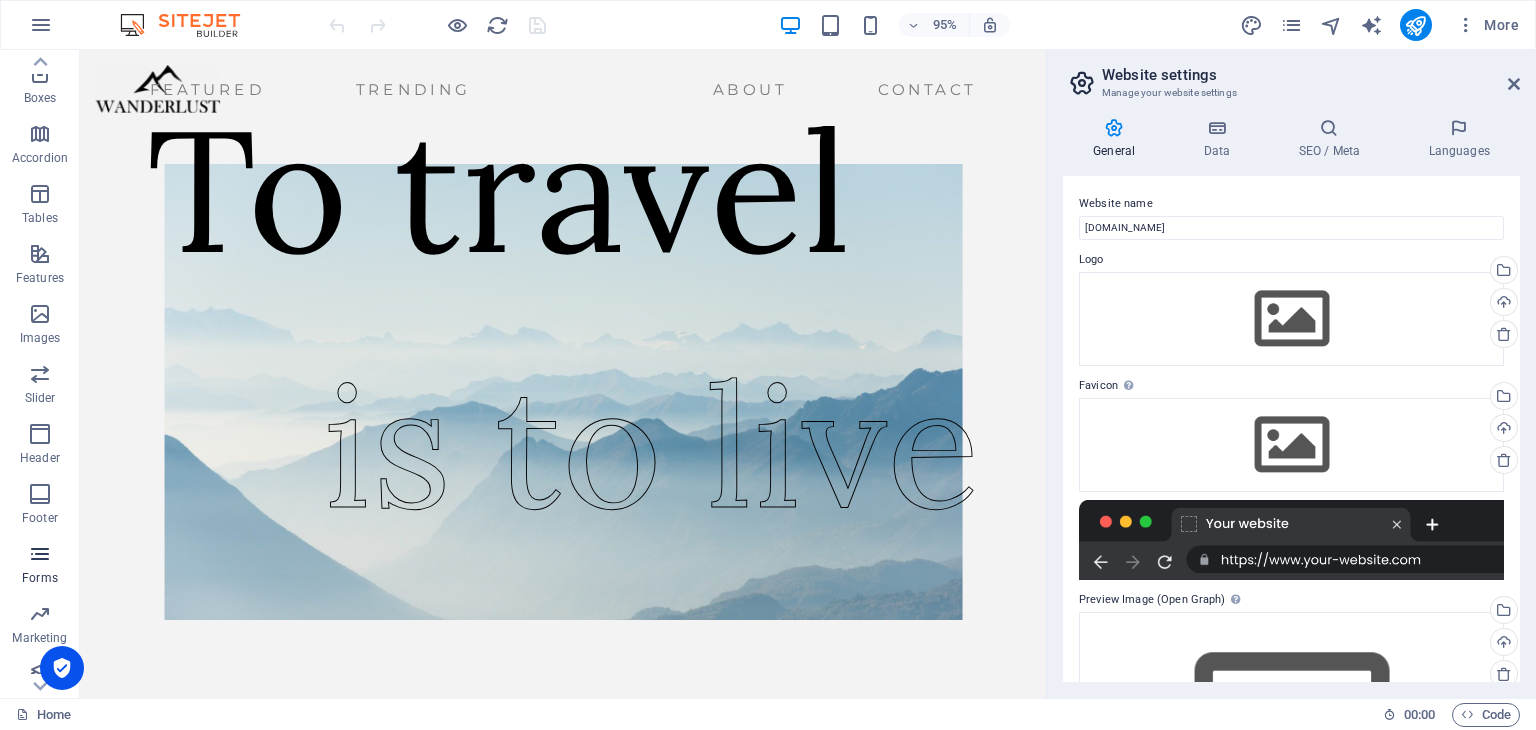 scroll, scrollTop: 252, scrollLeft: 0, axis: vertical 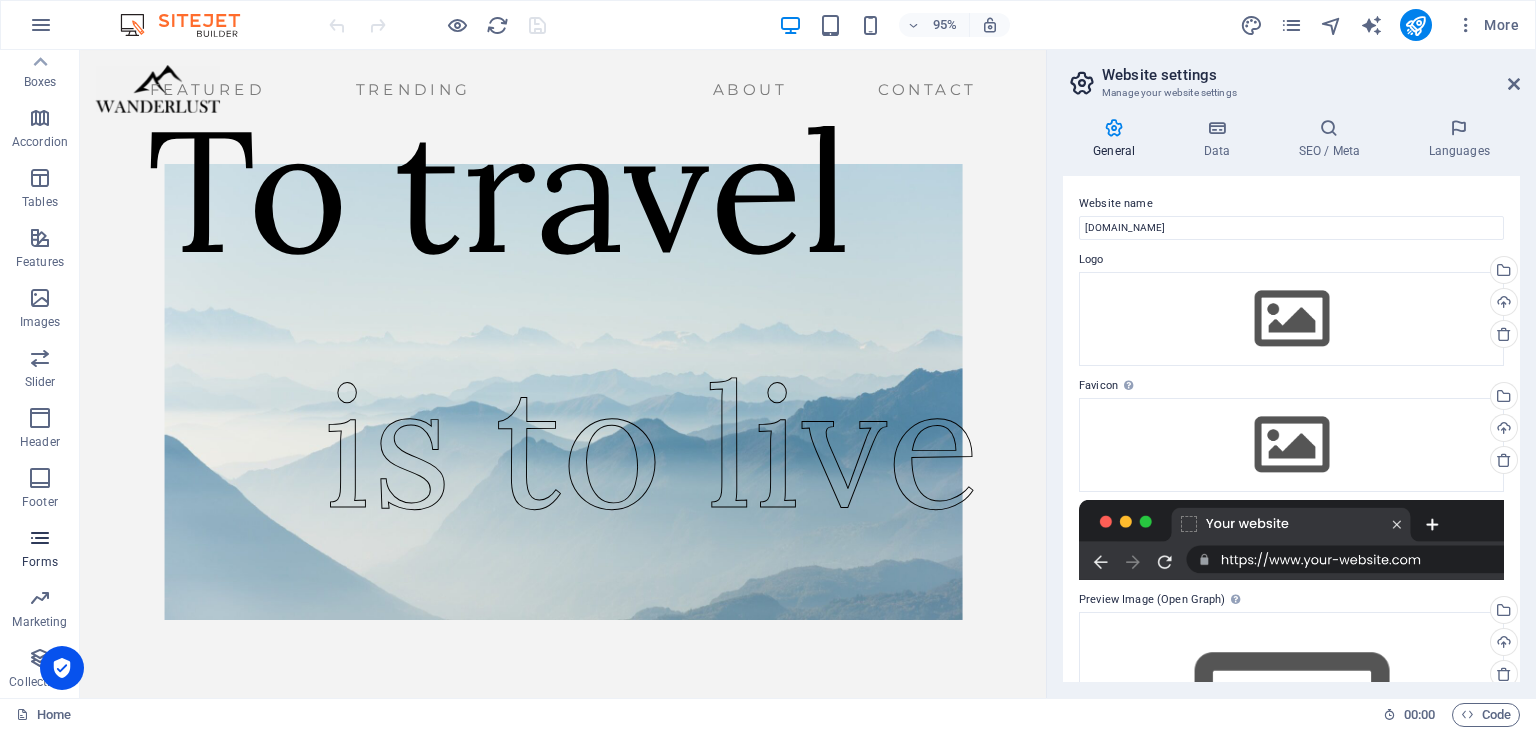 click at bounding box center (40, 538) 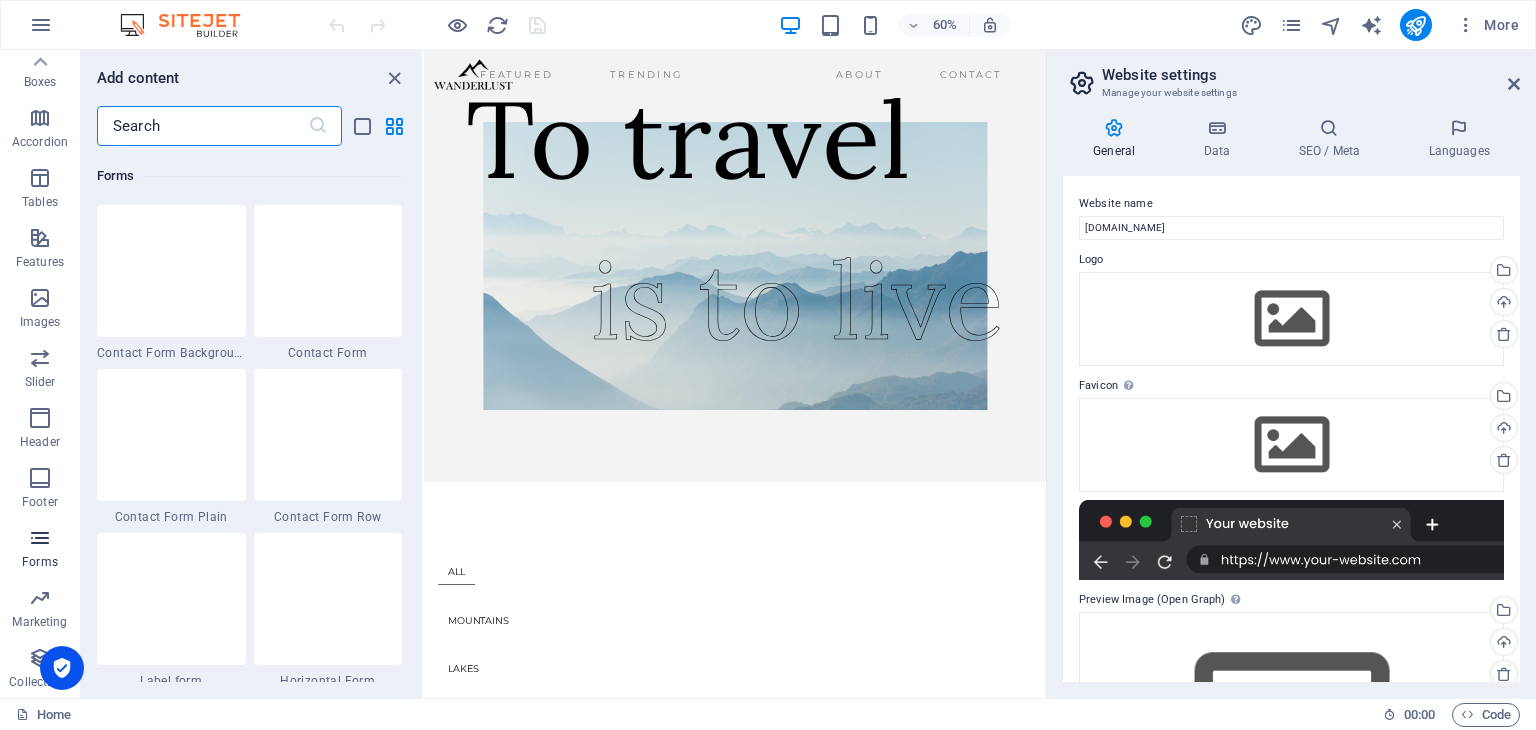 scroll, scrollTop: 14436, scrollLeft: 0, axis: vertical 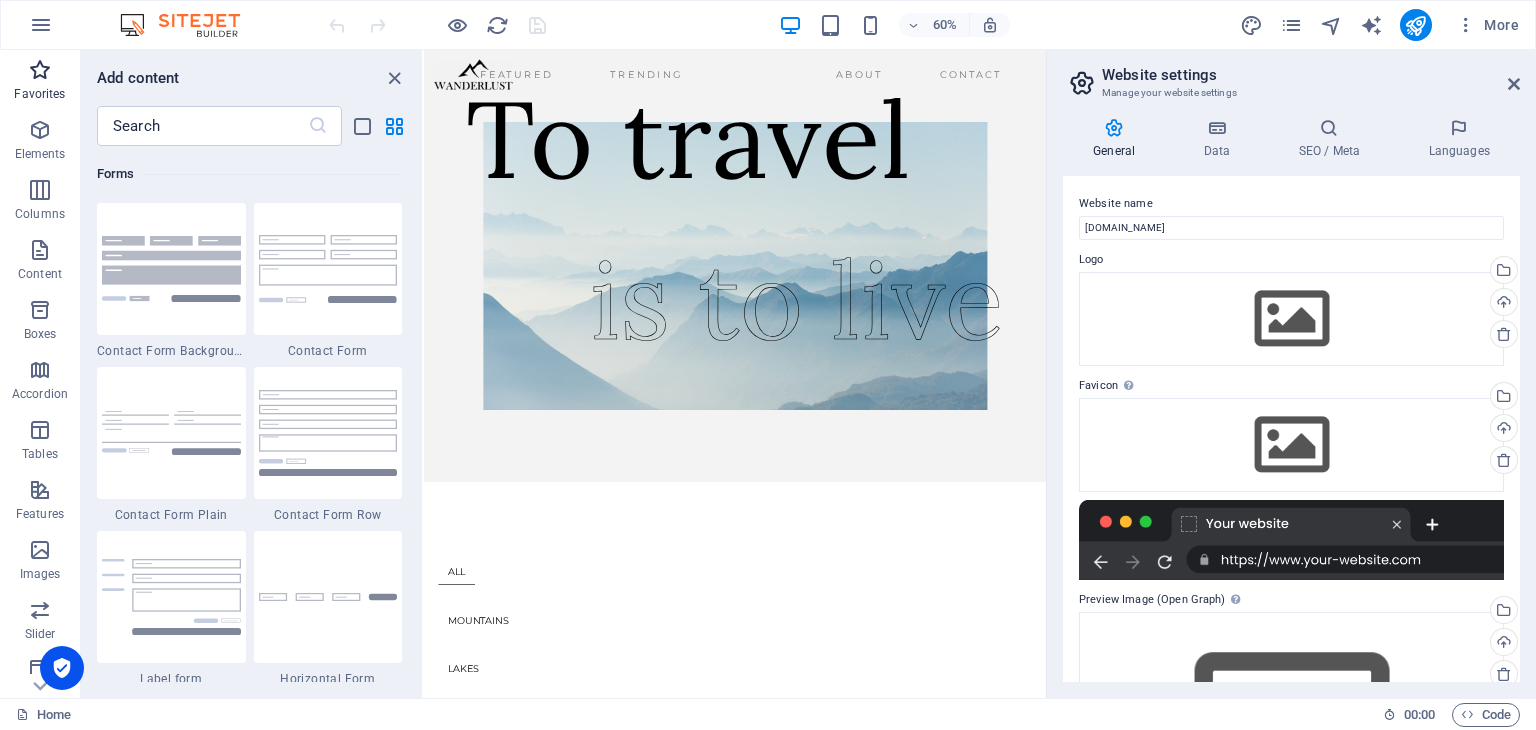 click on "Favorites" at bounding box center [39, 94] 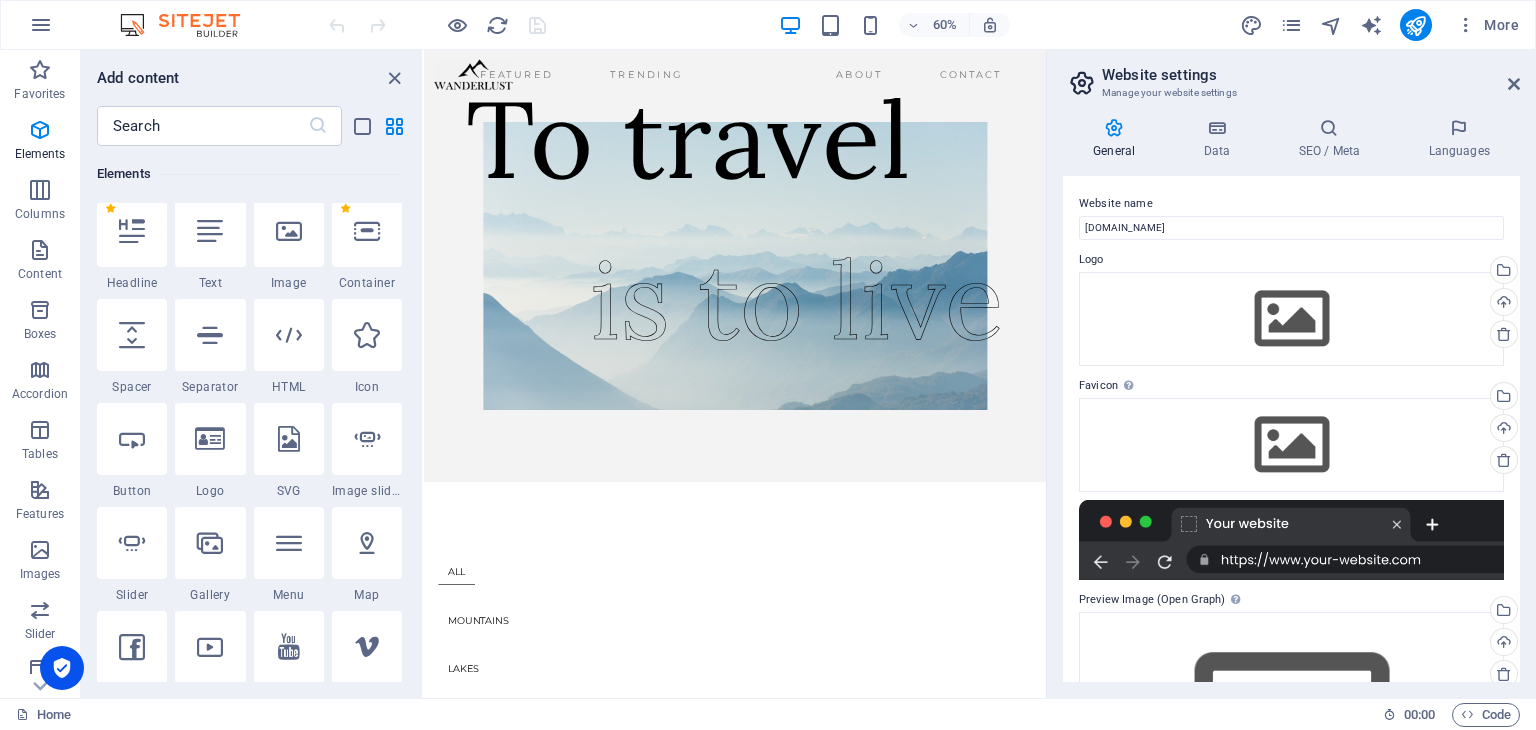 scroll, scrollTop: 200, scrollLeft: 0, axis: vertical 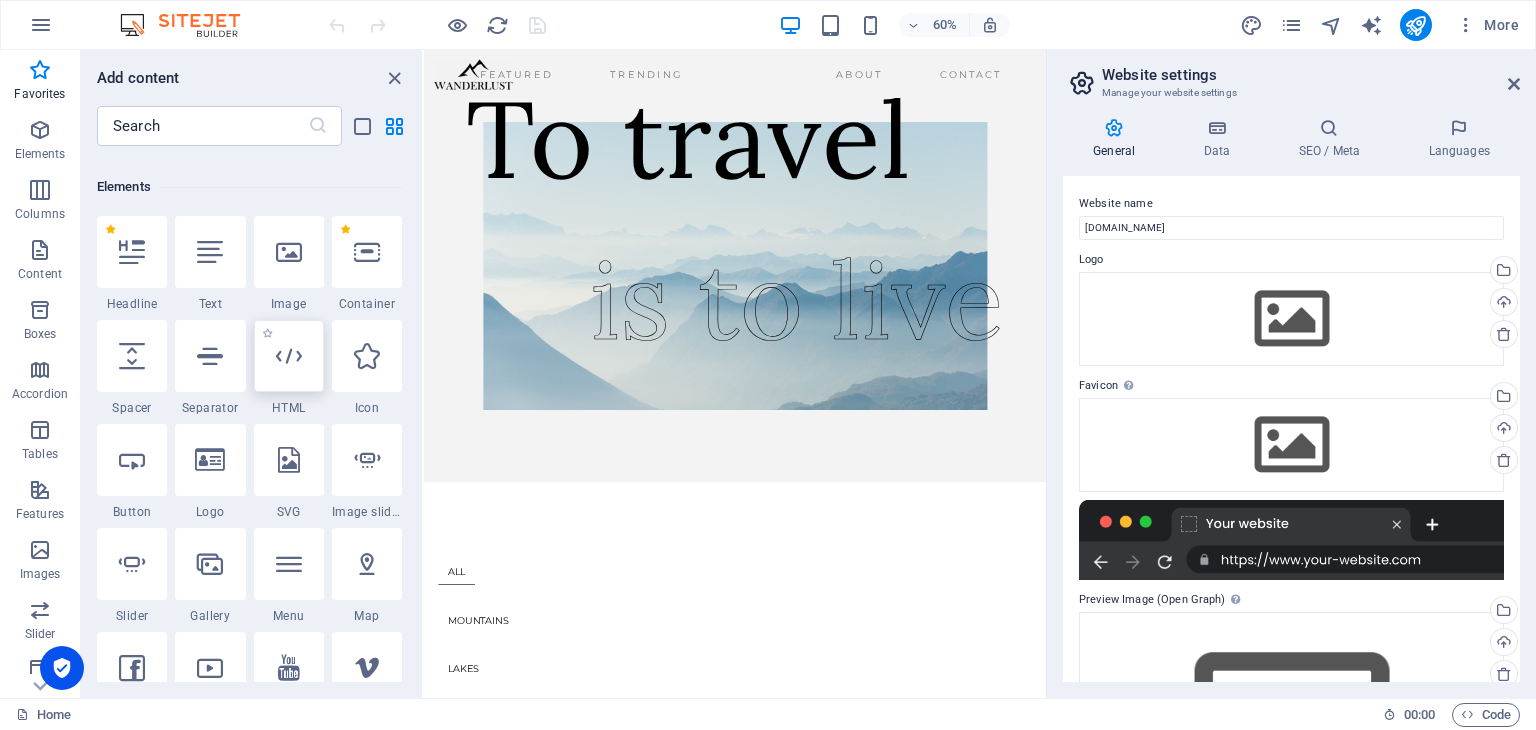 click at bounding box center (289, 356) 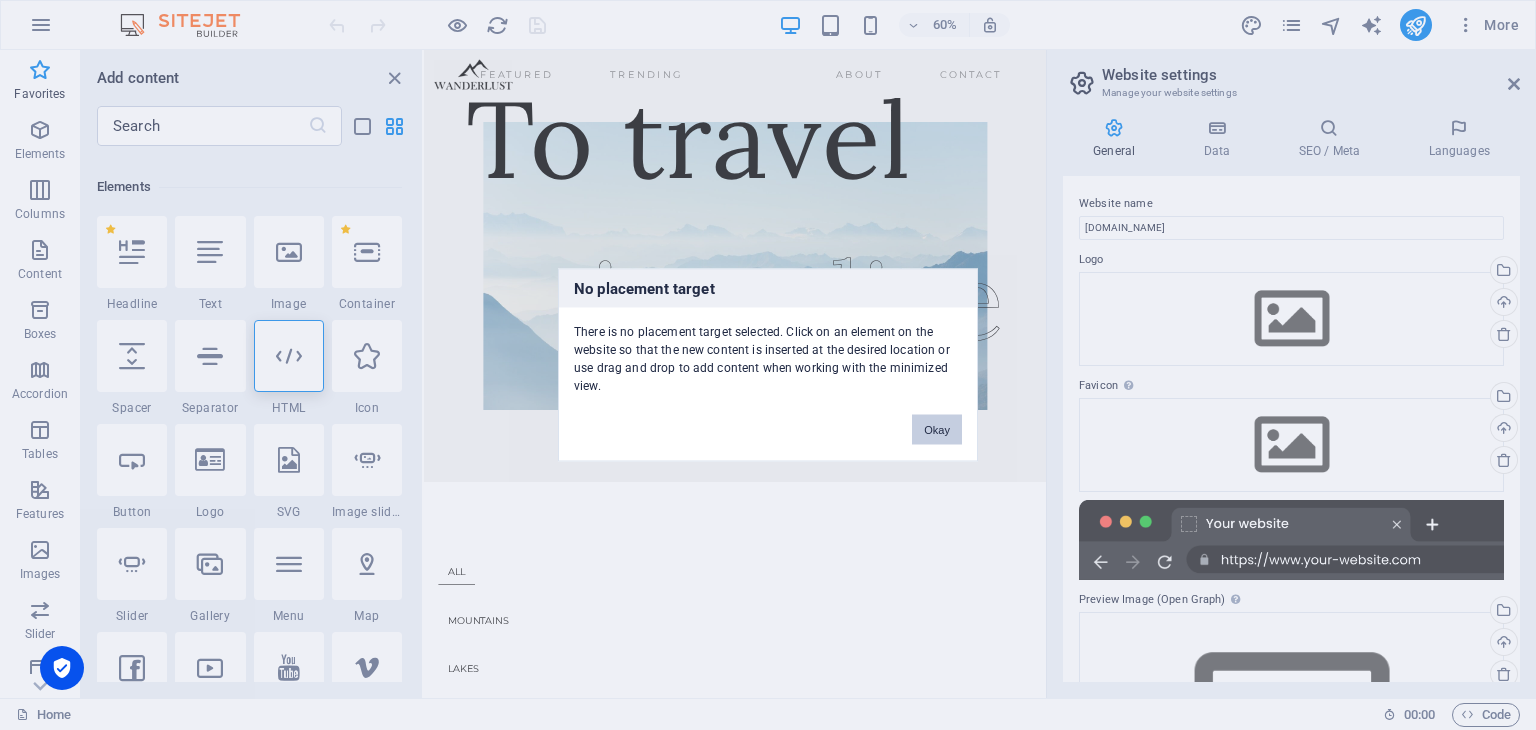 click on "Okay" at bounding box center [937, 430] 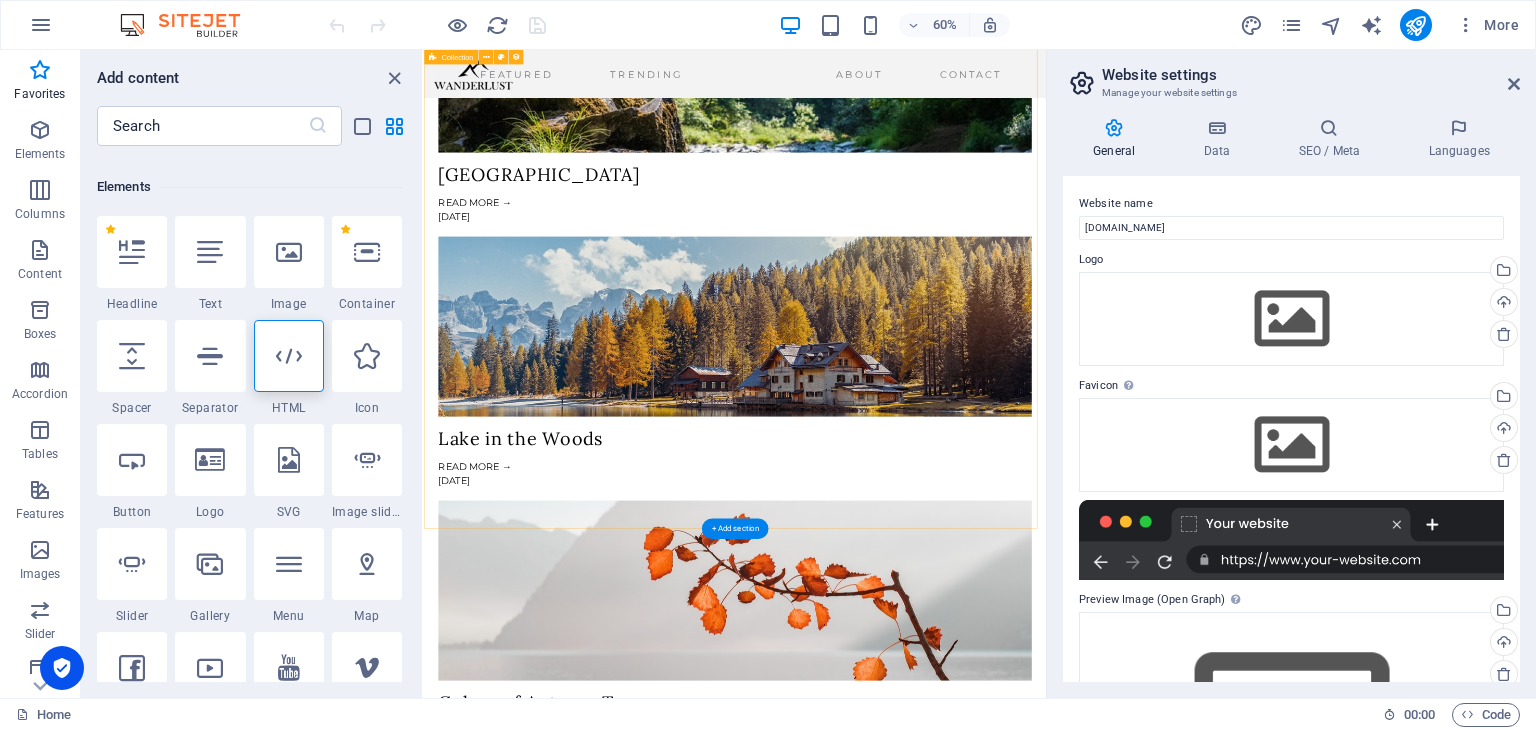 scroll, scrollTop: 3860, scrollLeft: 0, axis: vertical 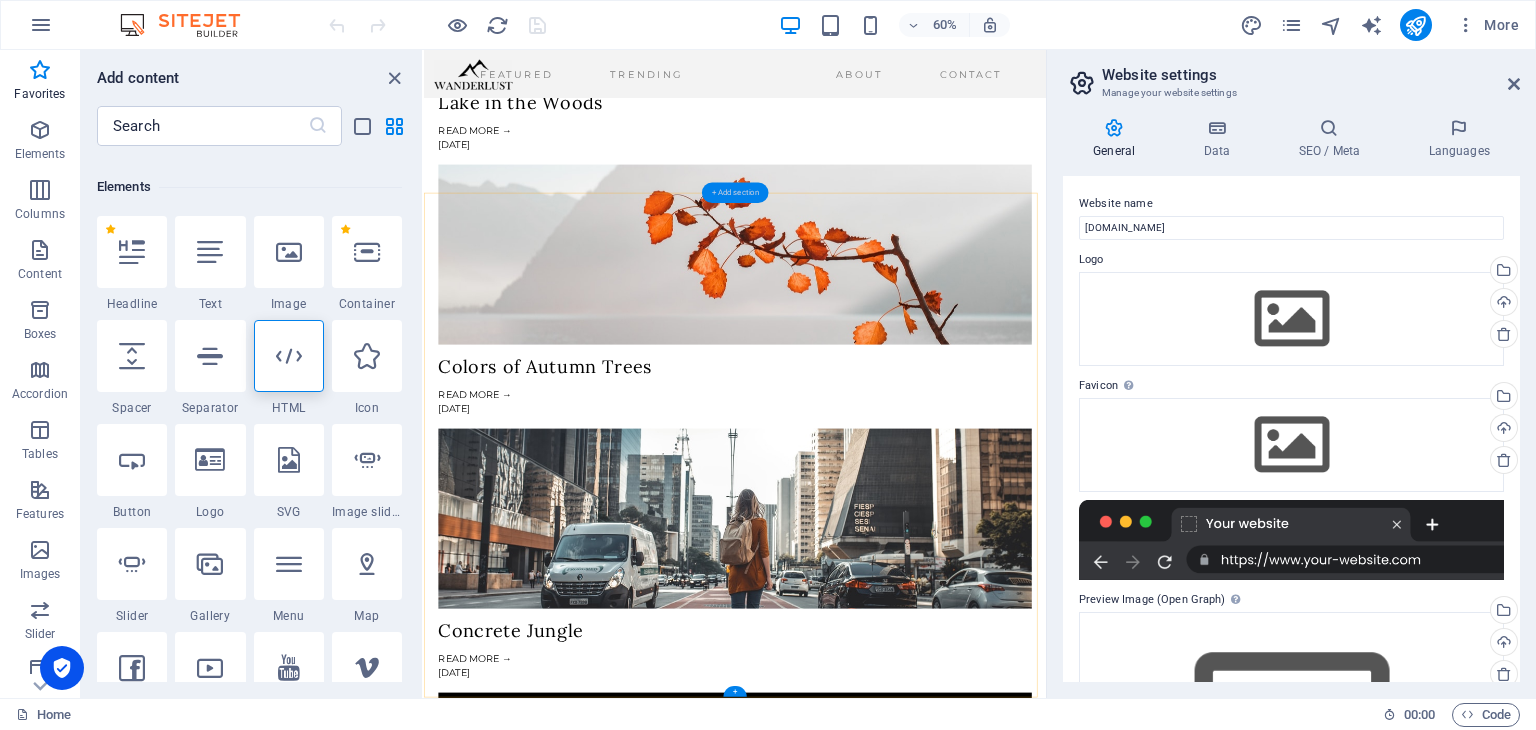 click on "+ Add section" at bounding box center [735, 192] 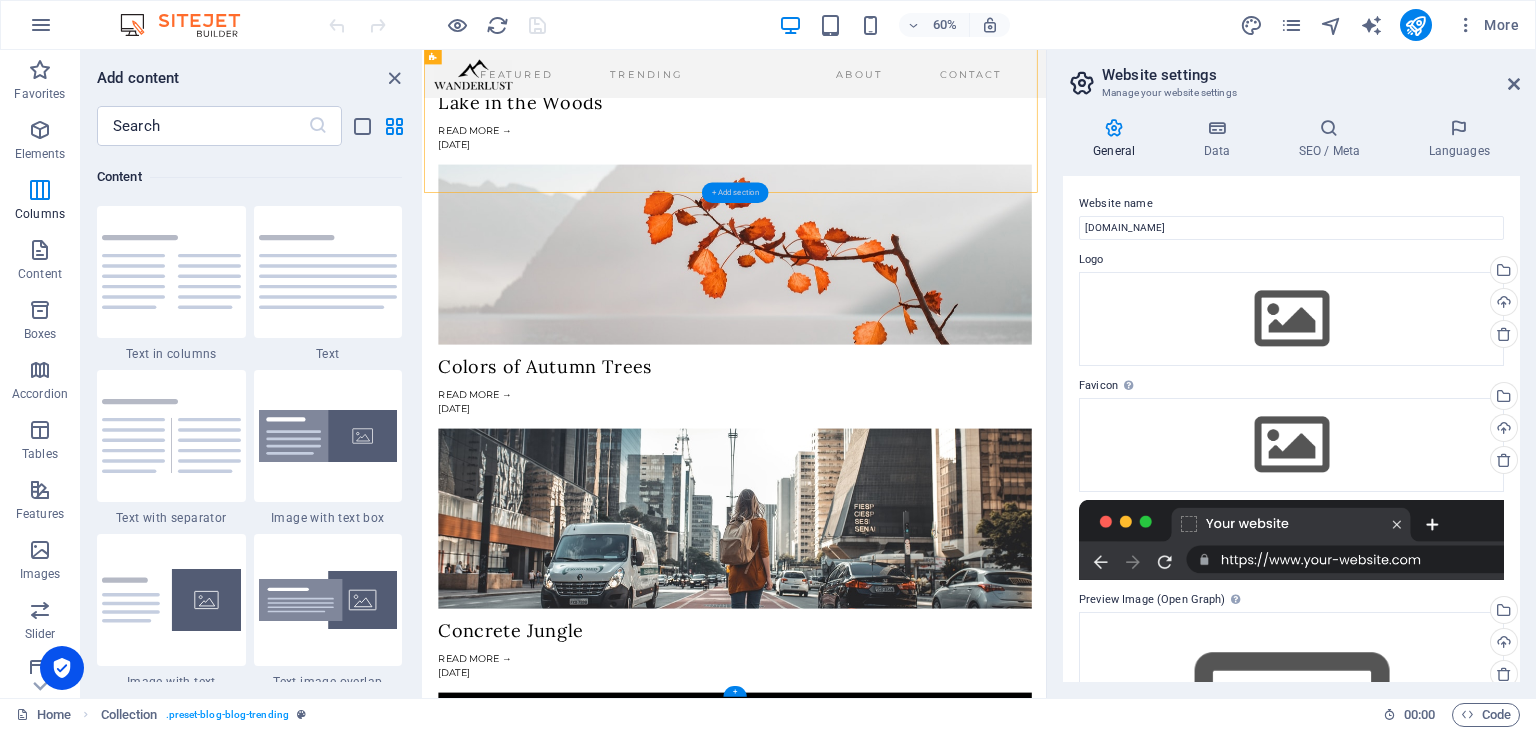 scroll, scrollTop: 3499, scrollLeft: 0, axis: vertical 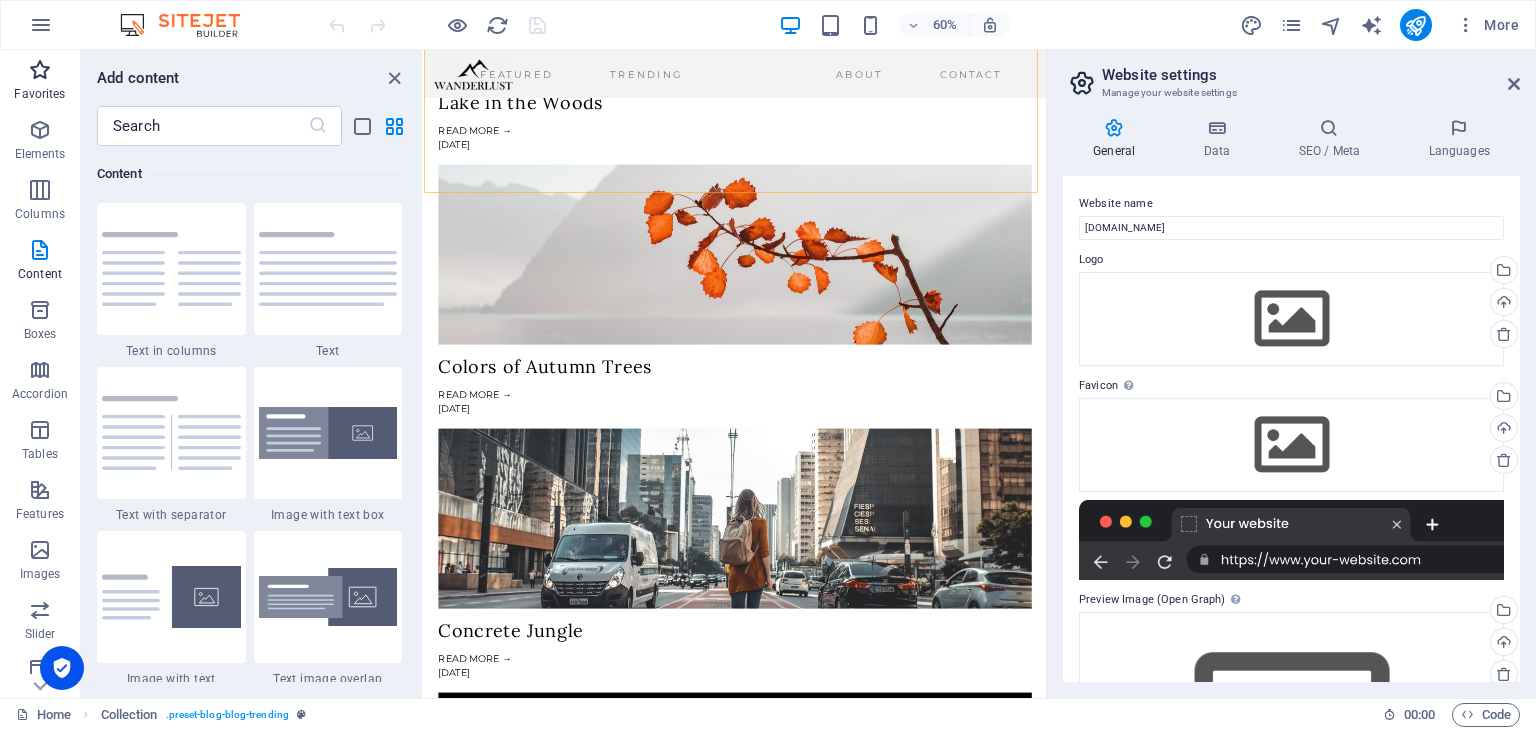 click on "Favorites" at bounding box center (40, 82) 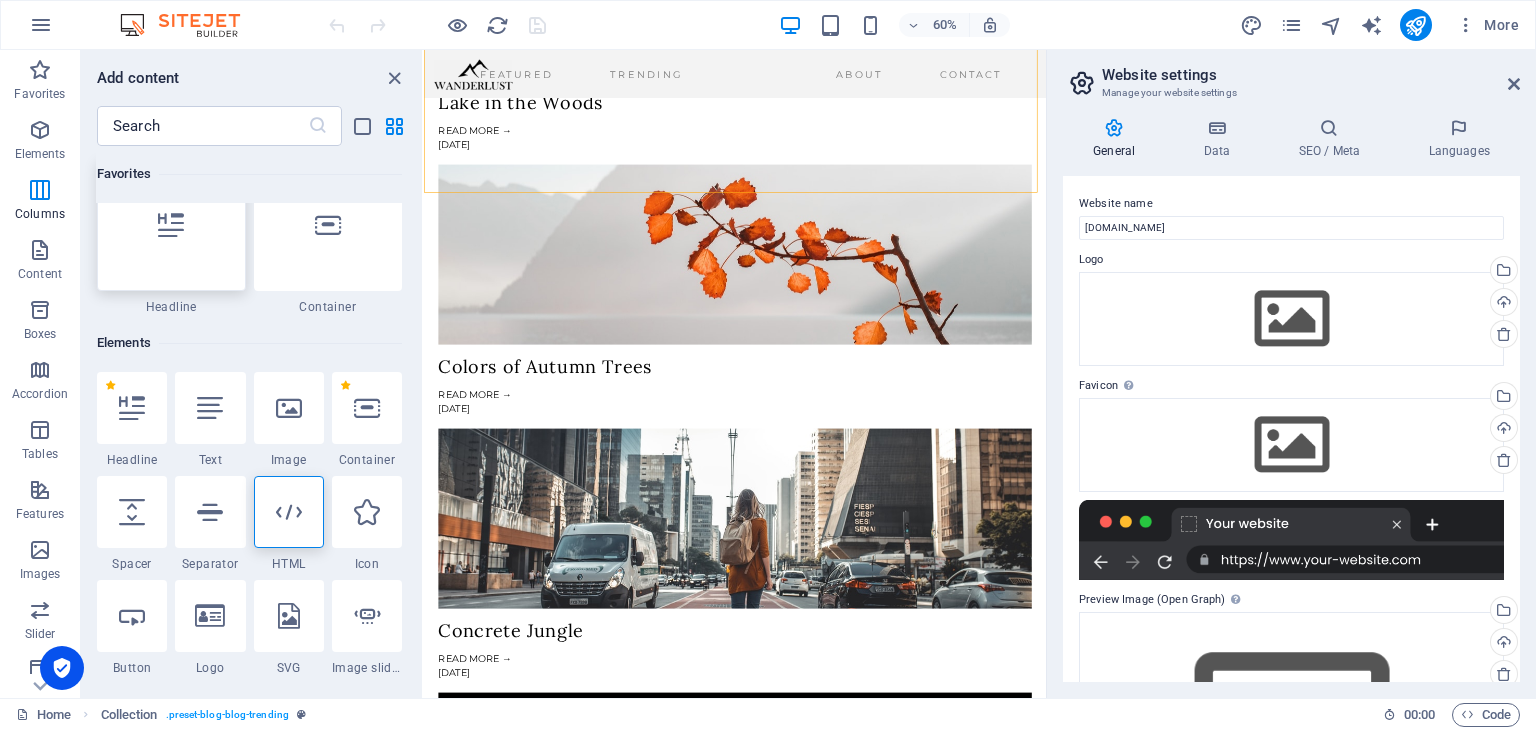 scroll, scrollTop: 0, scrollLeft: 0, axis: both 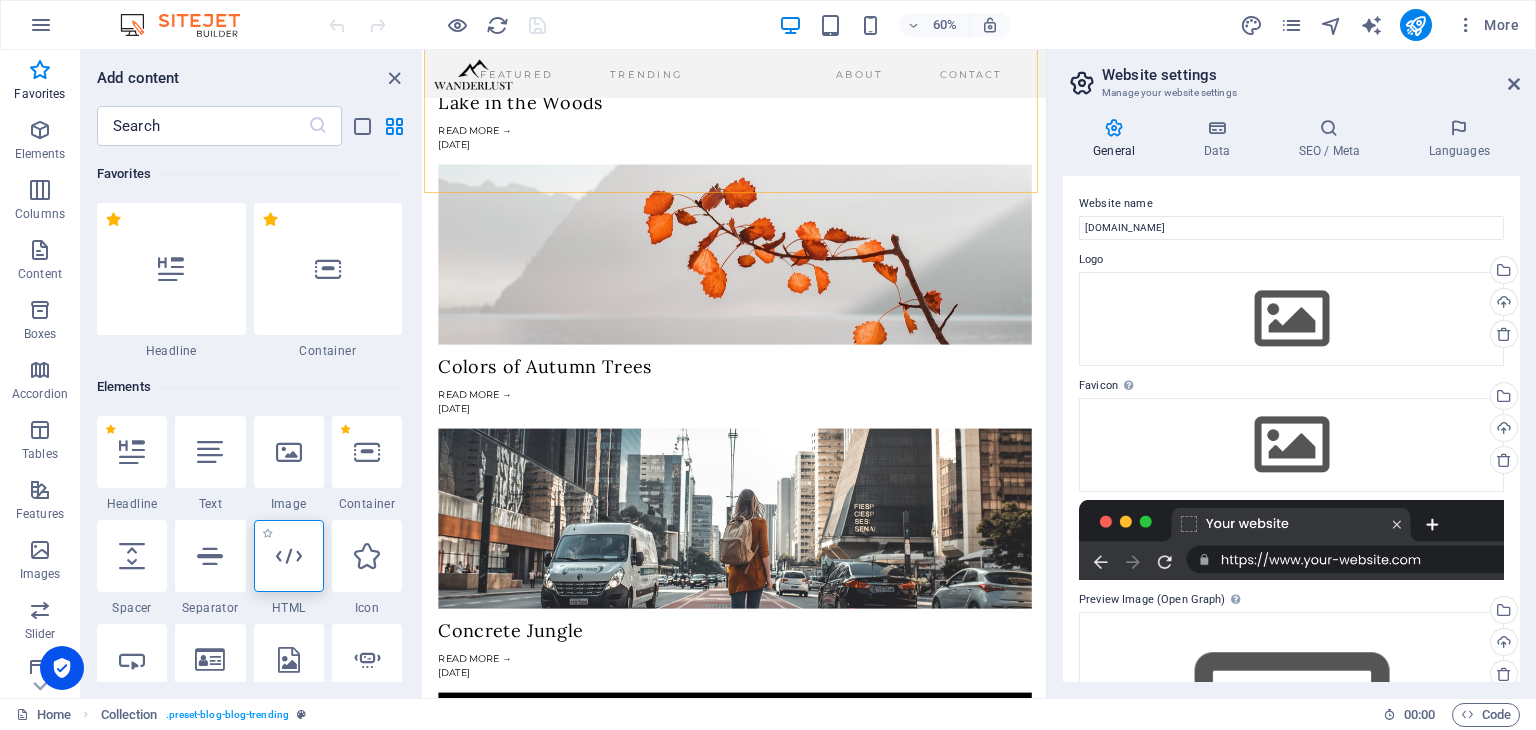 click at bounding box center (289, 556) 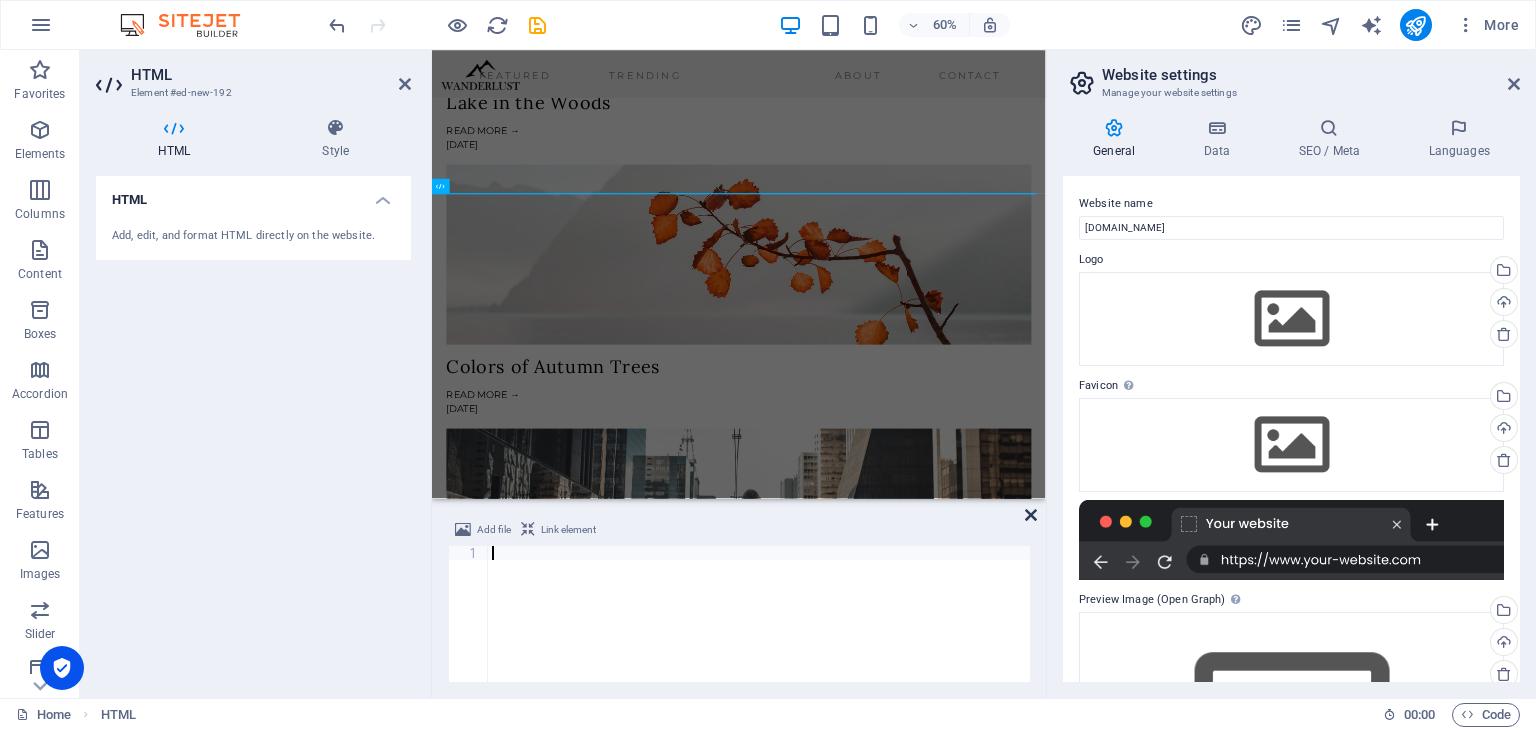click at bounding box center (1031, 515) 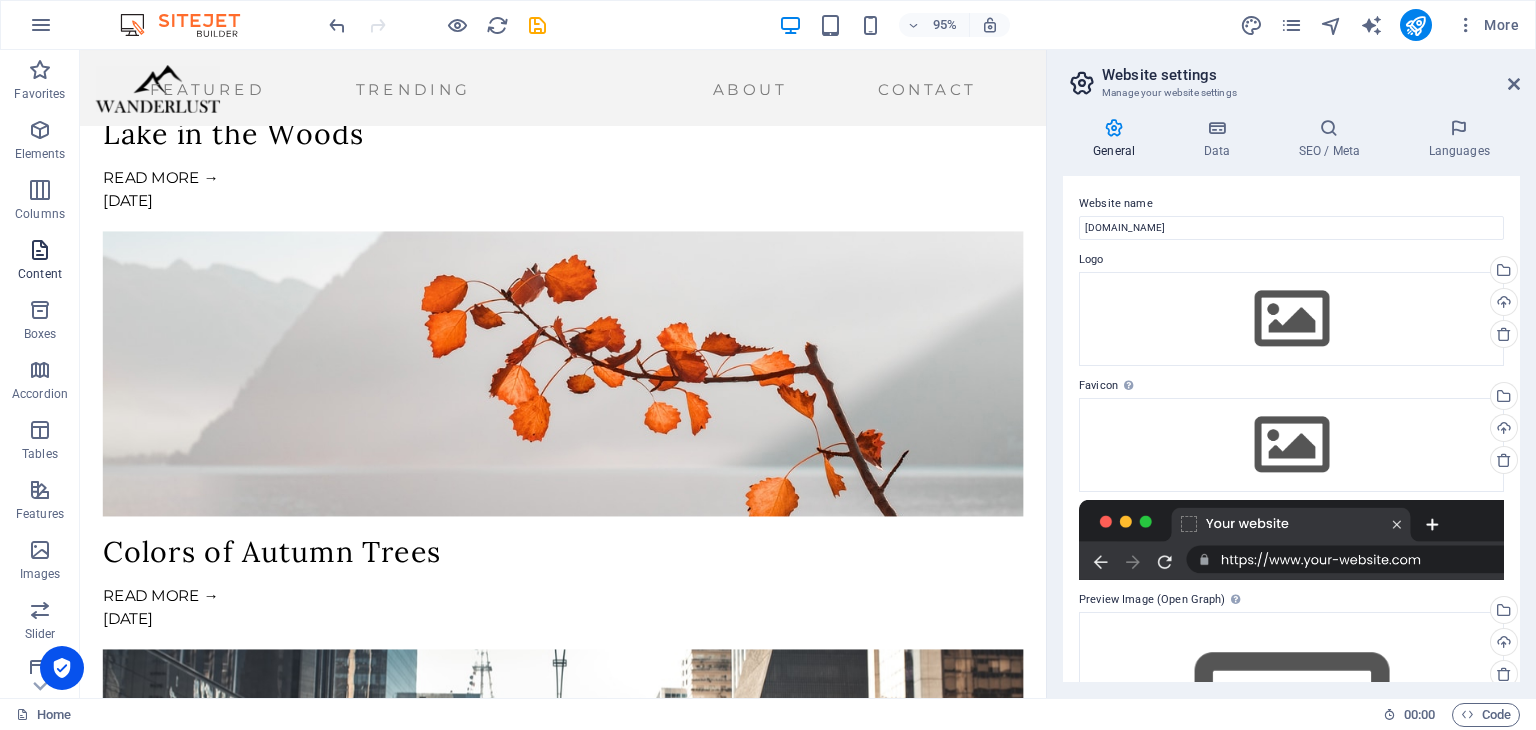 drag, startPoint x: 51, startPoint y: 251, endPoint x: 41, endPoint y: 232, distance: 21.470911 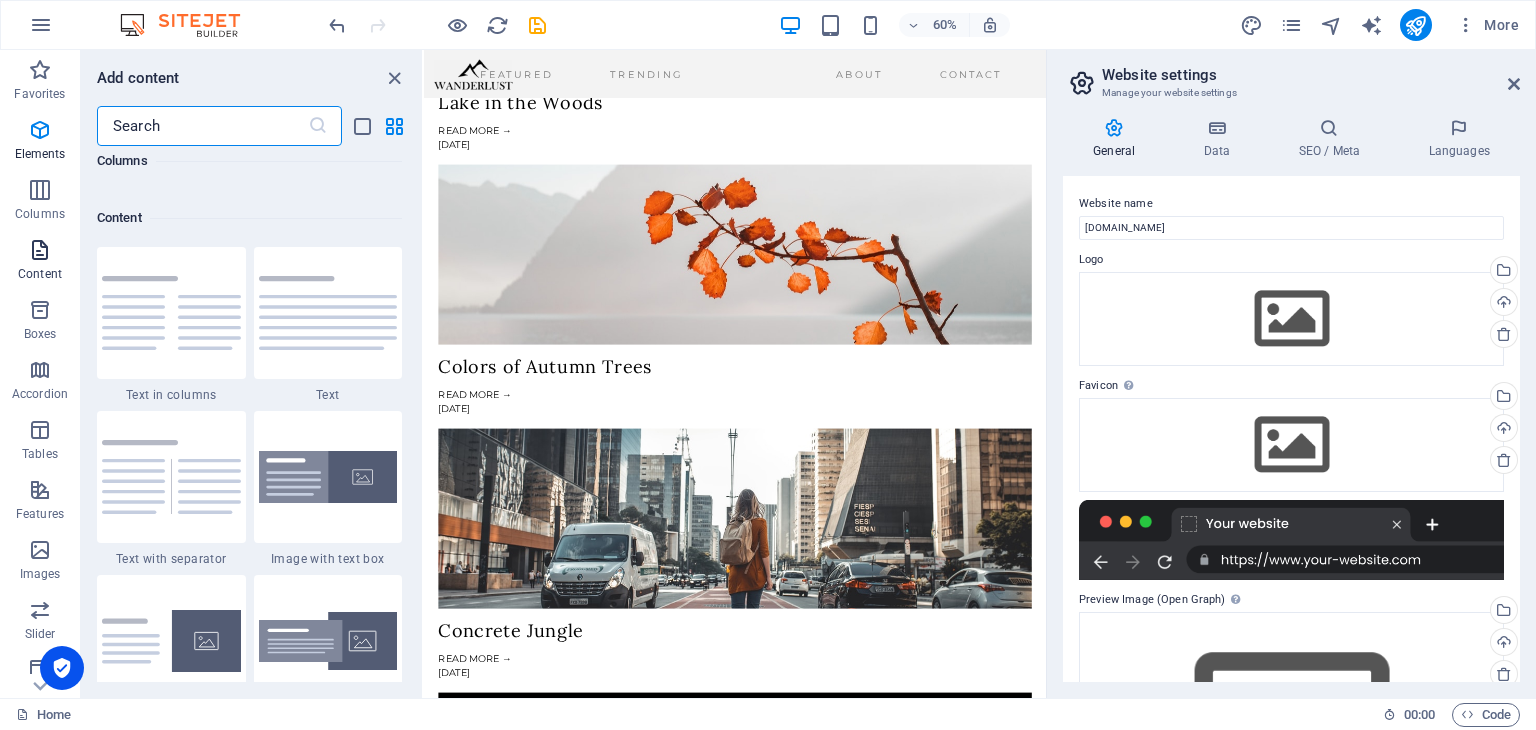 scroll, scrollTop: 3499, scrollLeft: 0, axis: vertical 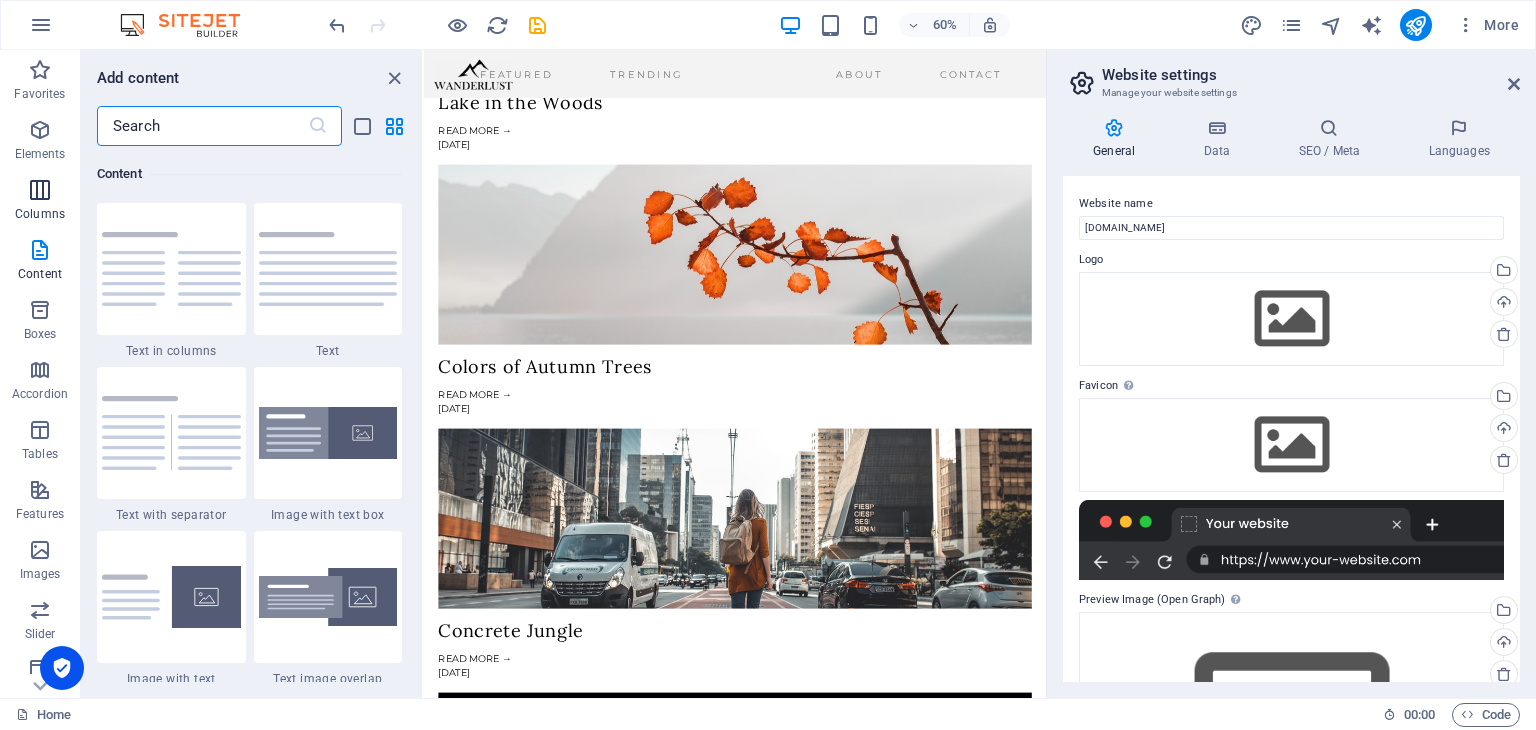 click at bounding box center [40, 190] 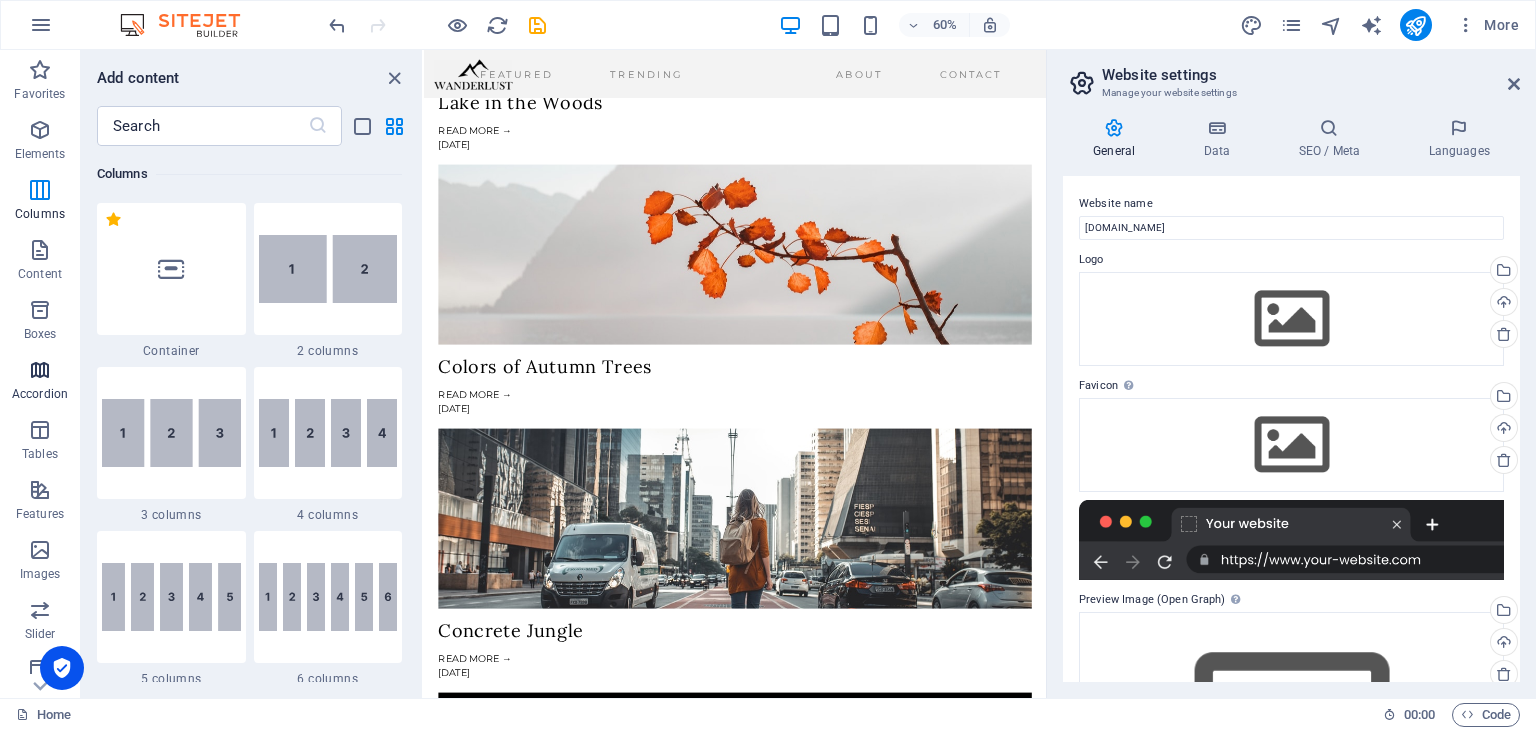 click on "Accordion" at bounding box center [40, 382] 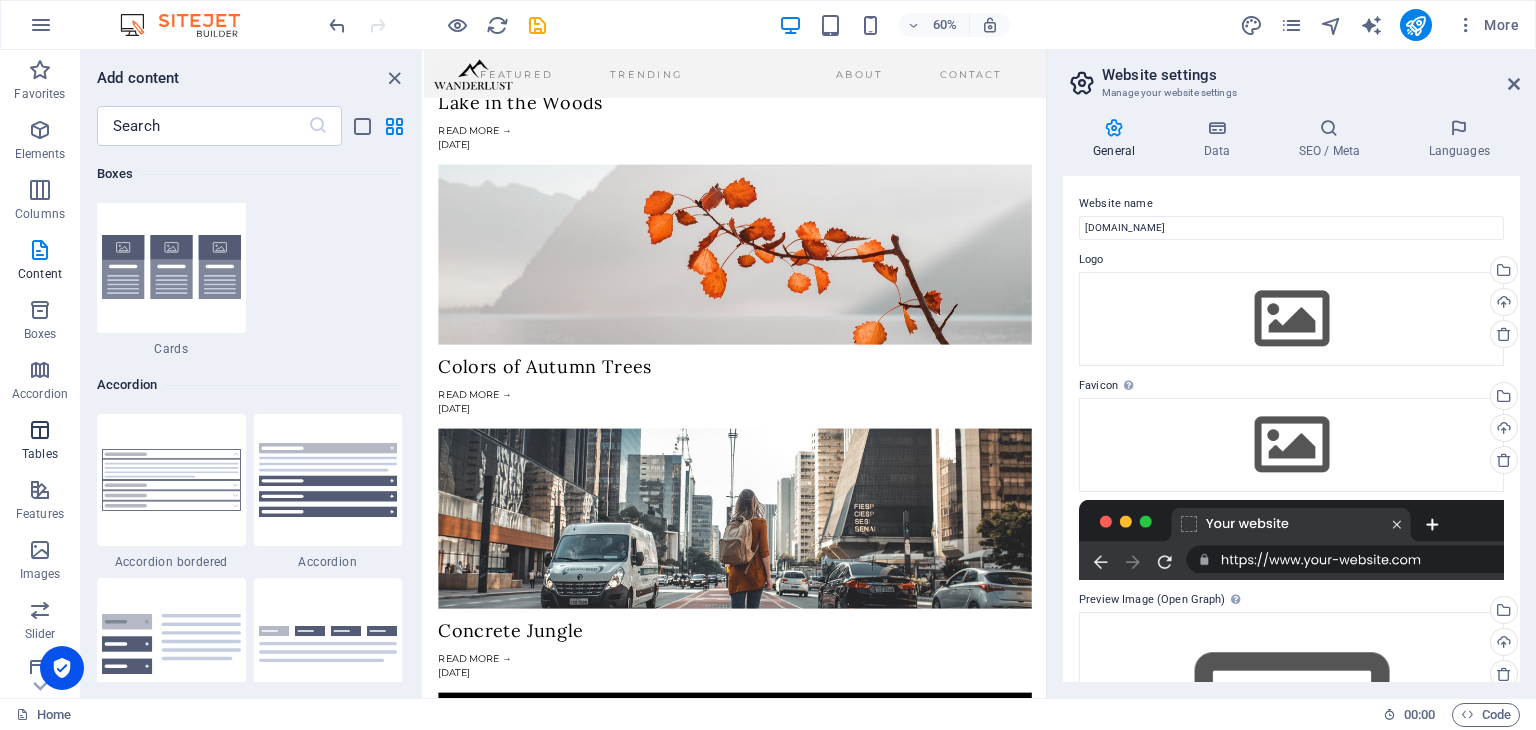 scroll, scrollTop: 6221, scrollLeft: 0, axis: vertical 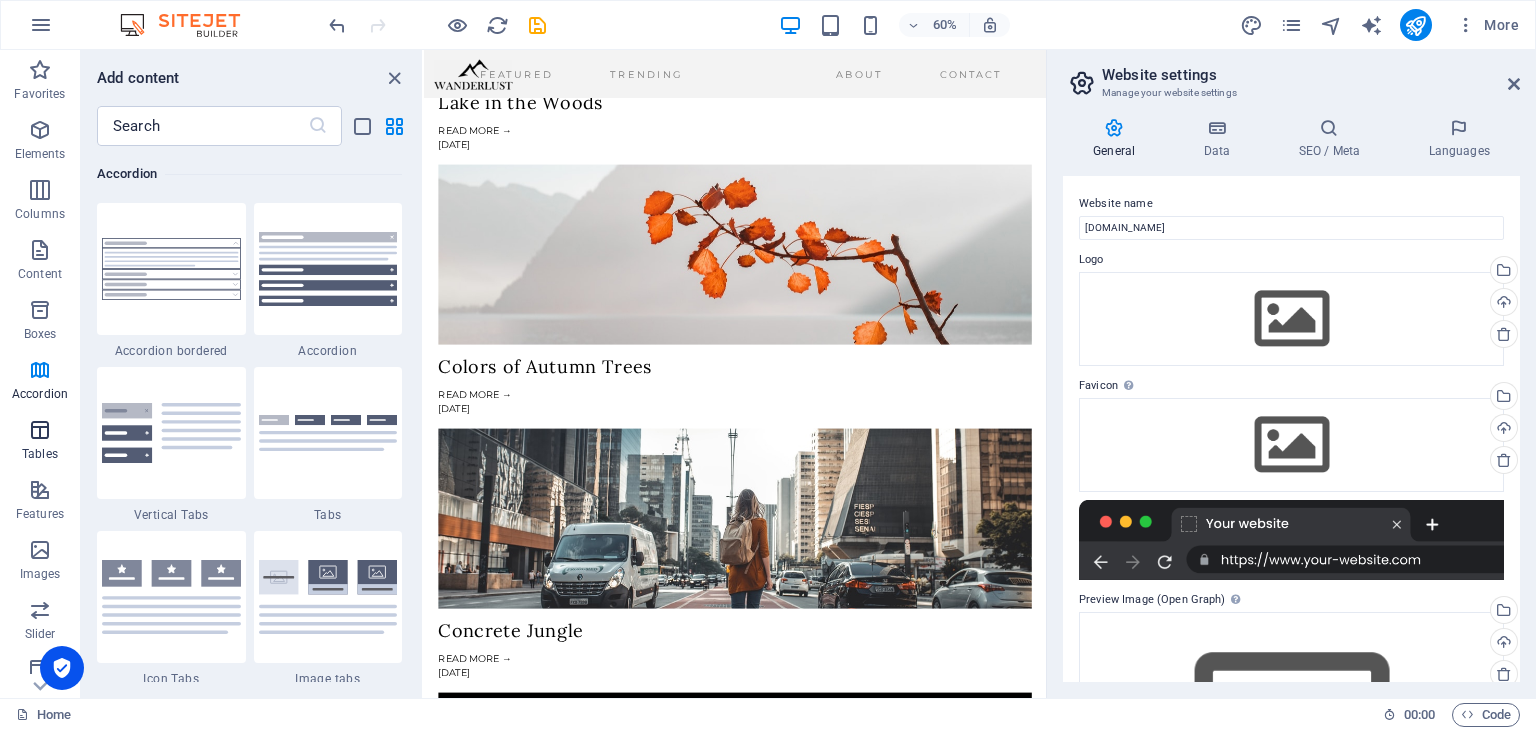 click on "Tables" at bounding box center [40, 454] 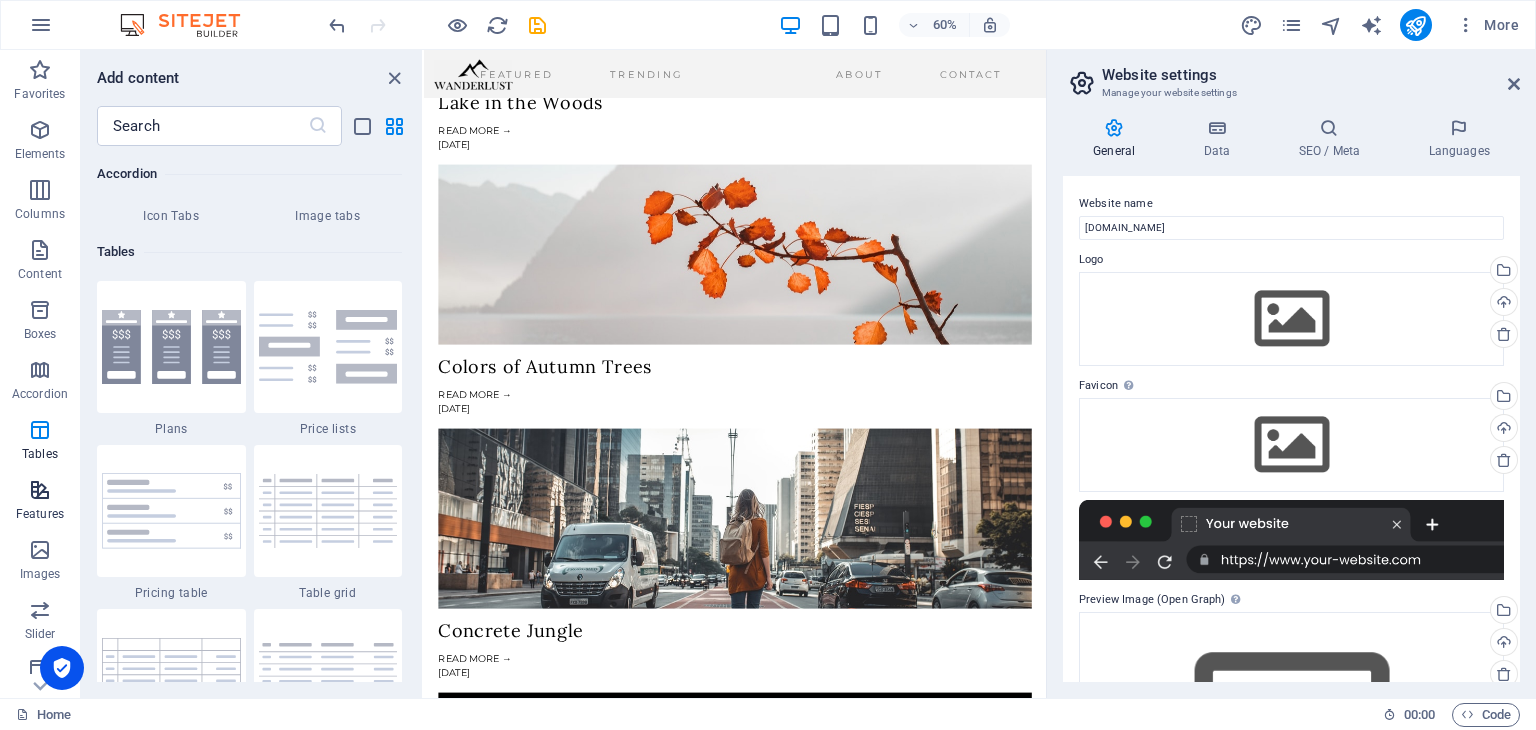 click at bounding box center [40, 490] 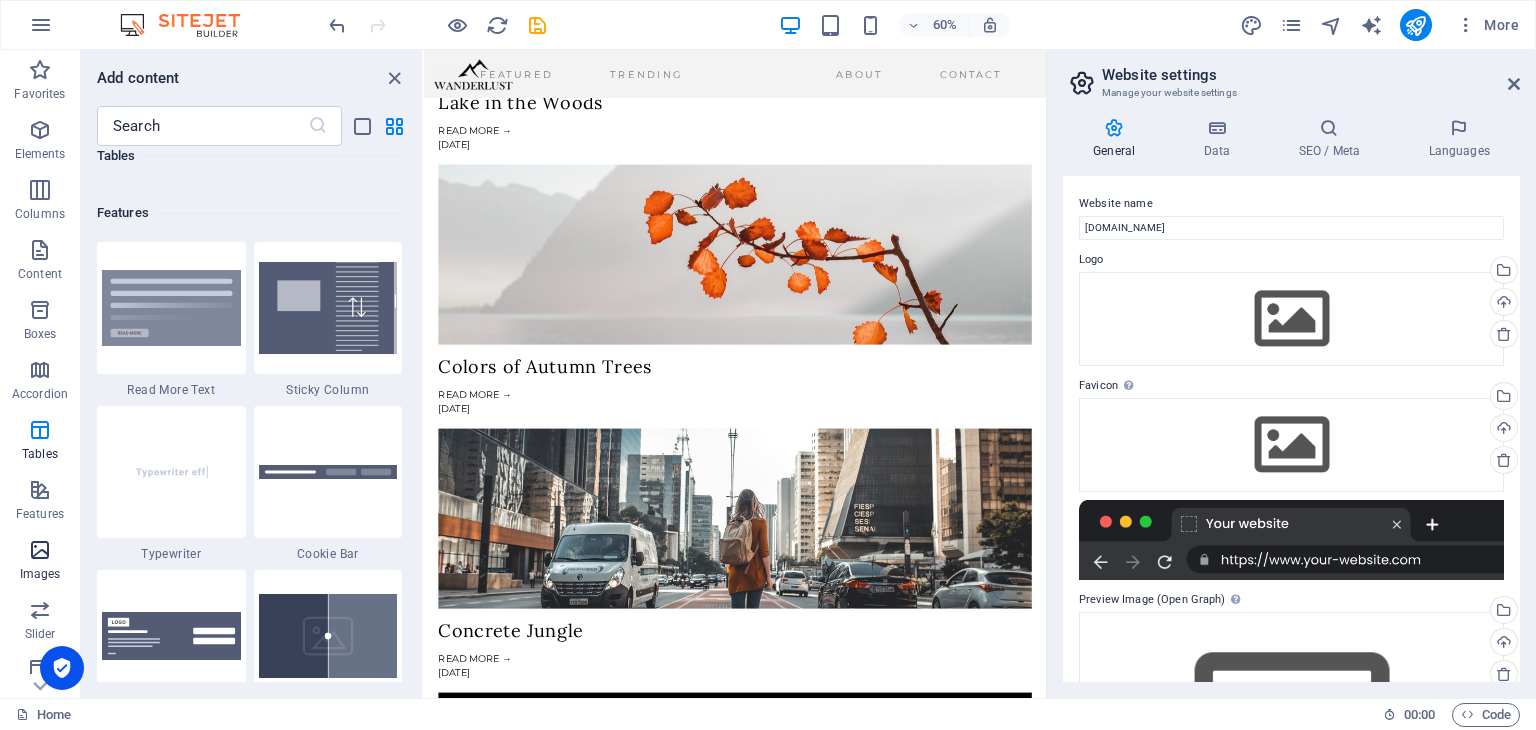 click on "Images" at bounding box center [40, 560] 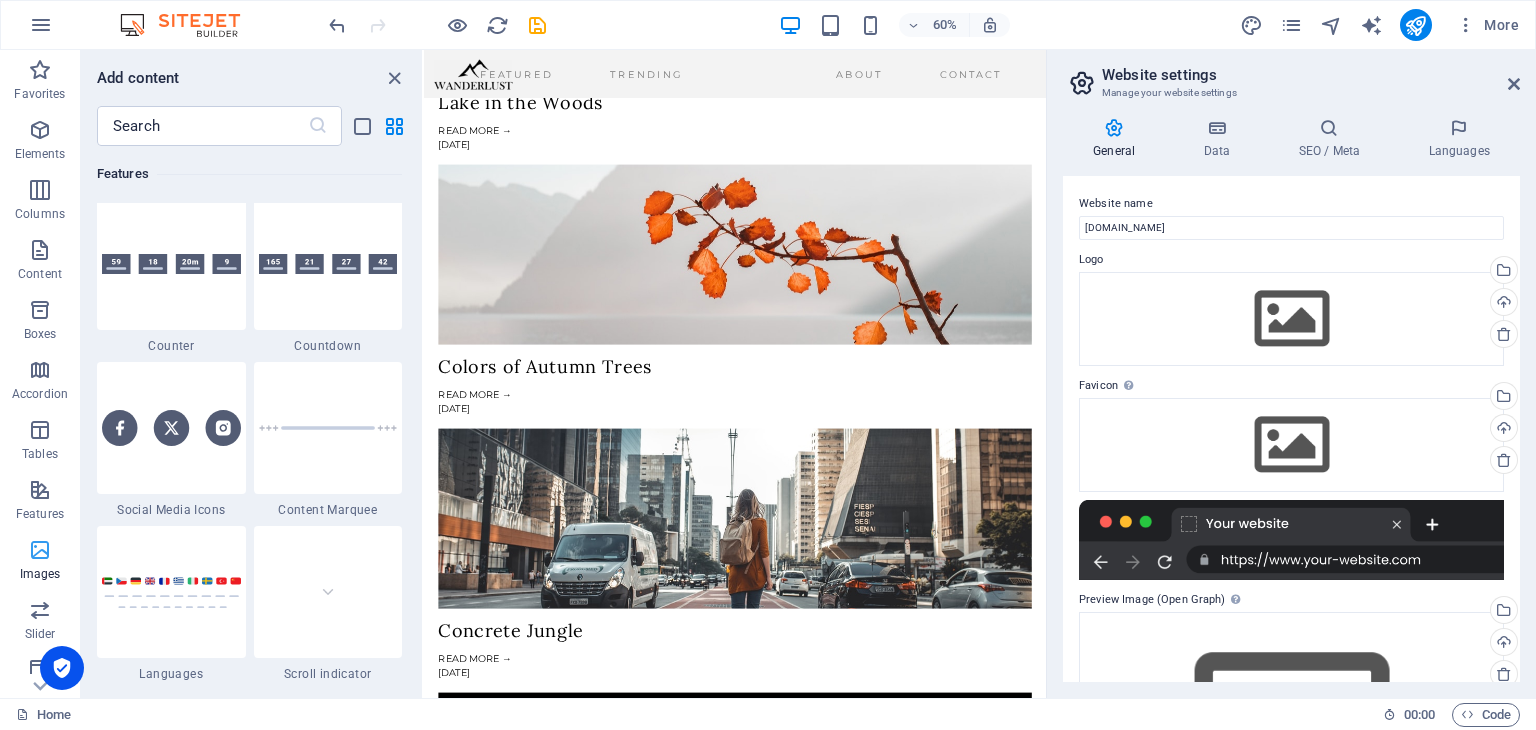 scroll, scrollTop: 9976, scrollLeft: 0, axis: vertical 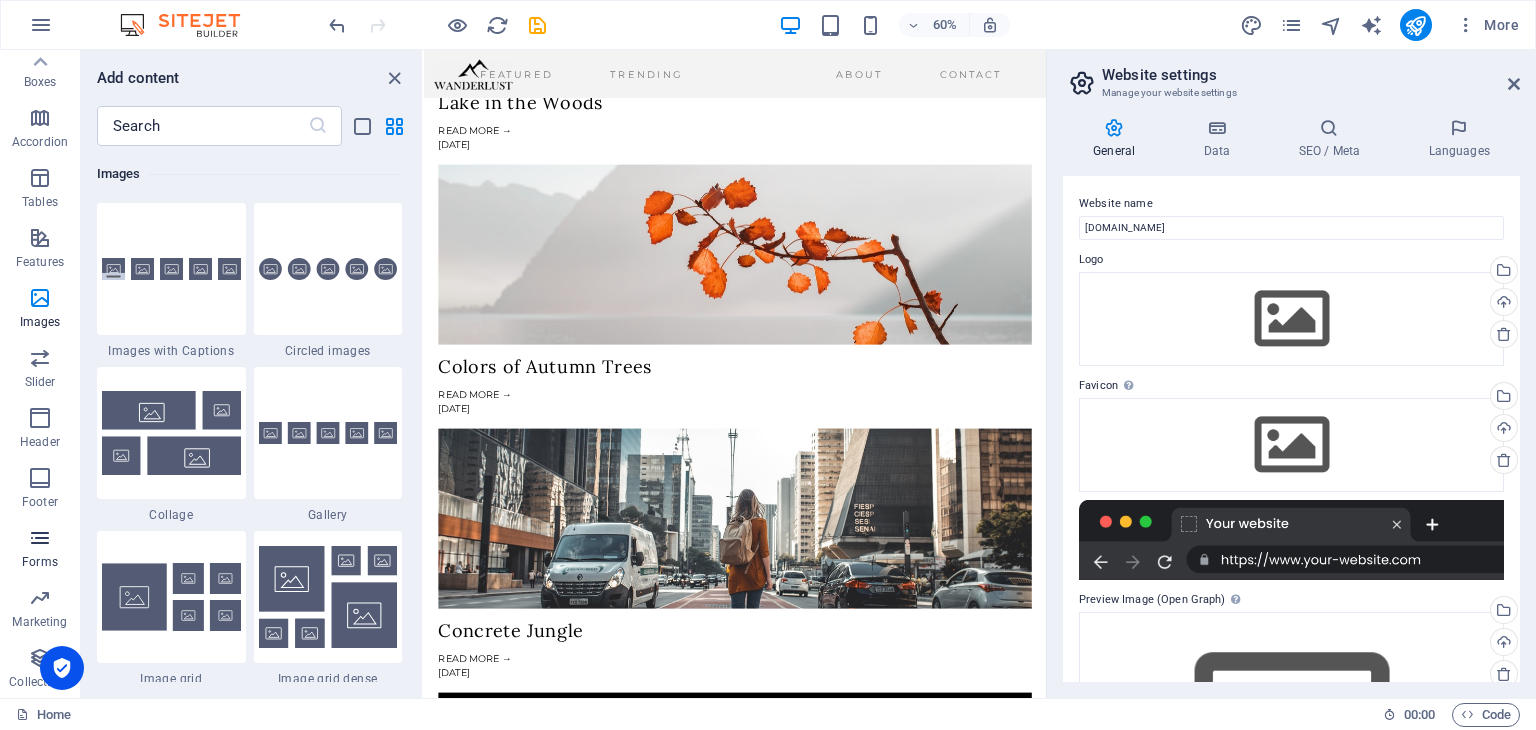 click on "Forms" at bounding box center (40, 550) 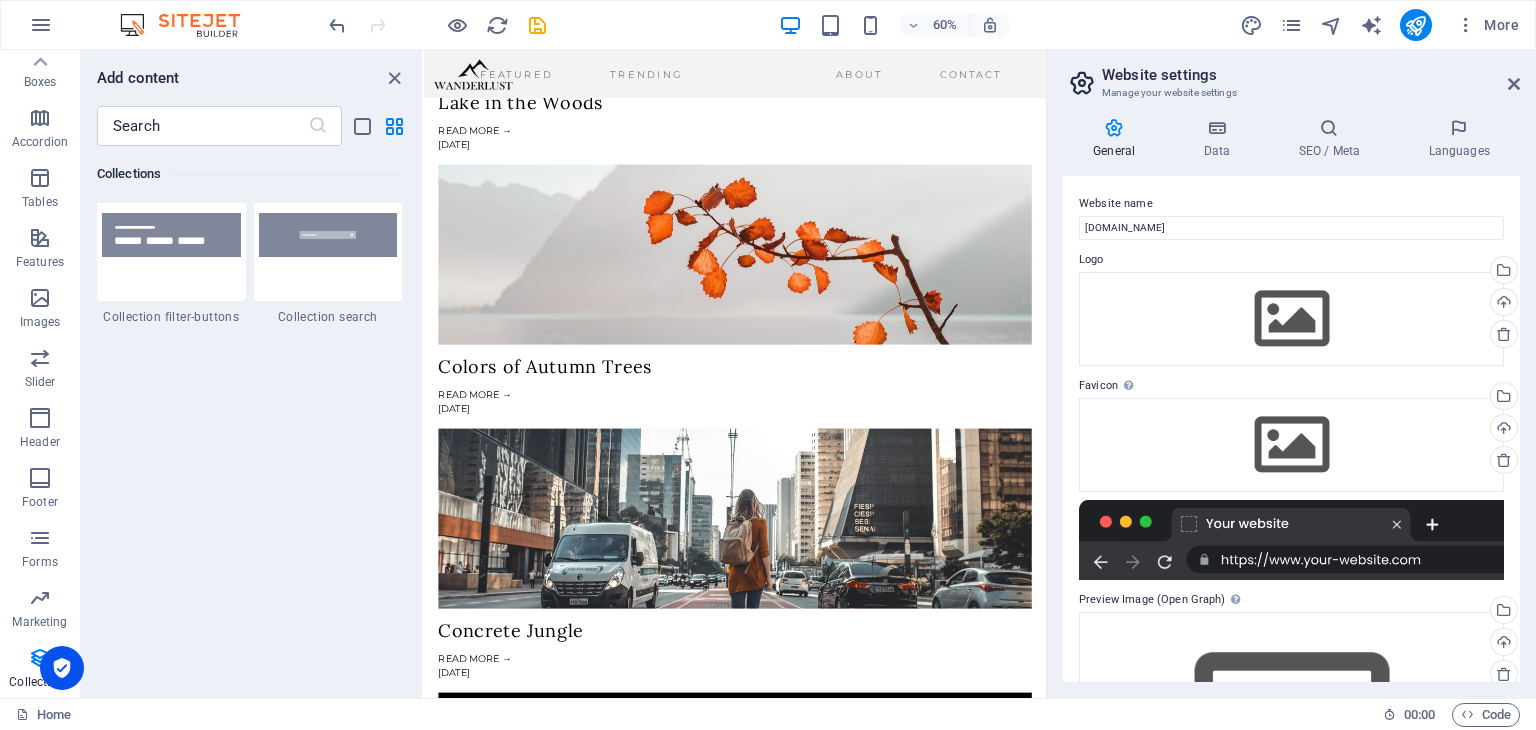 scroll, scrollTop: 19000, scrollLeft: 0, axis: vertical 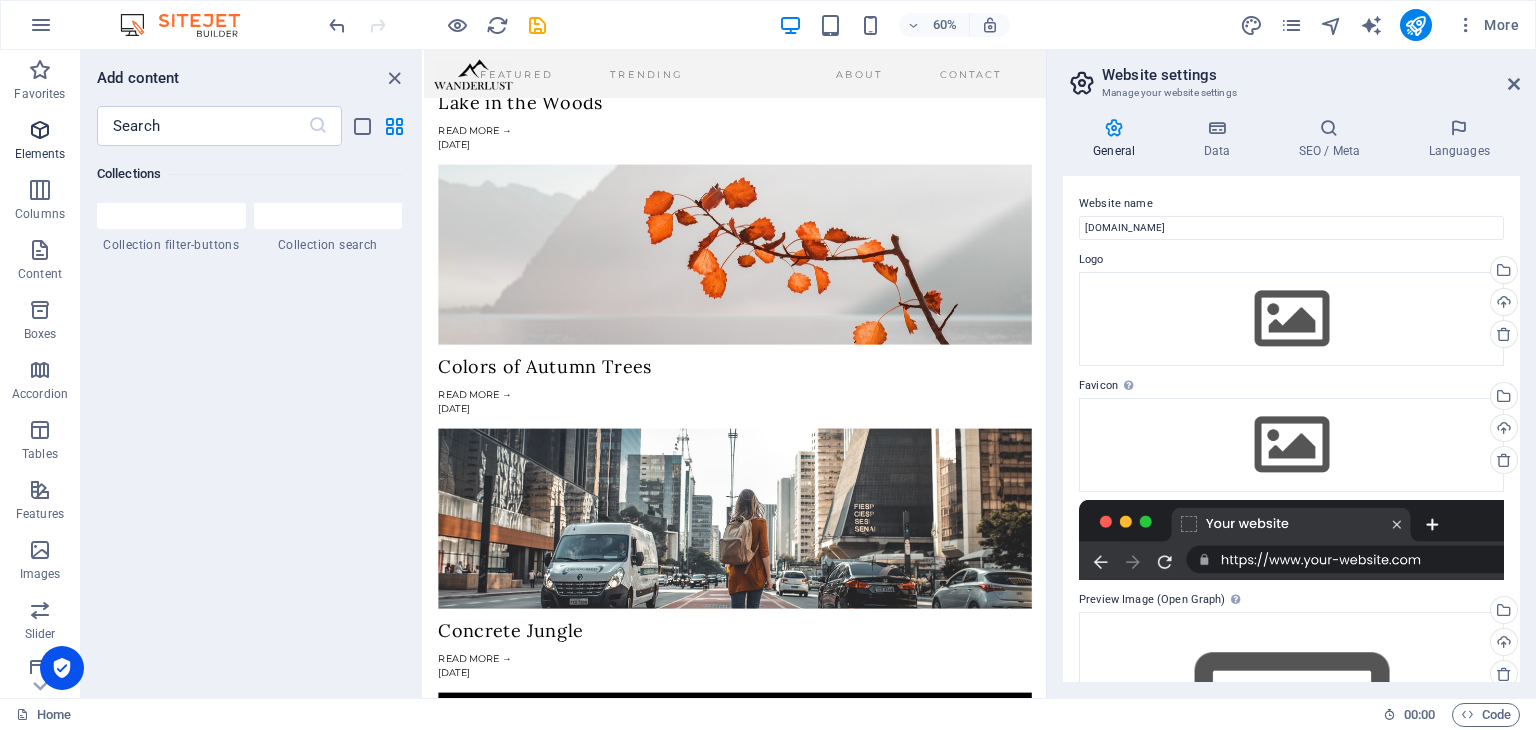 drag, startPoint x: 38, startPoint y: 149, endPoint x: 37, endPoint y: 139, distance: 10.049875 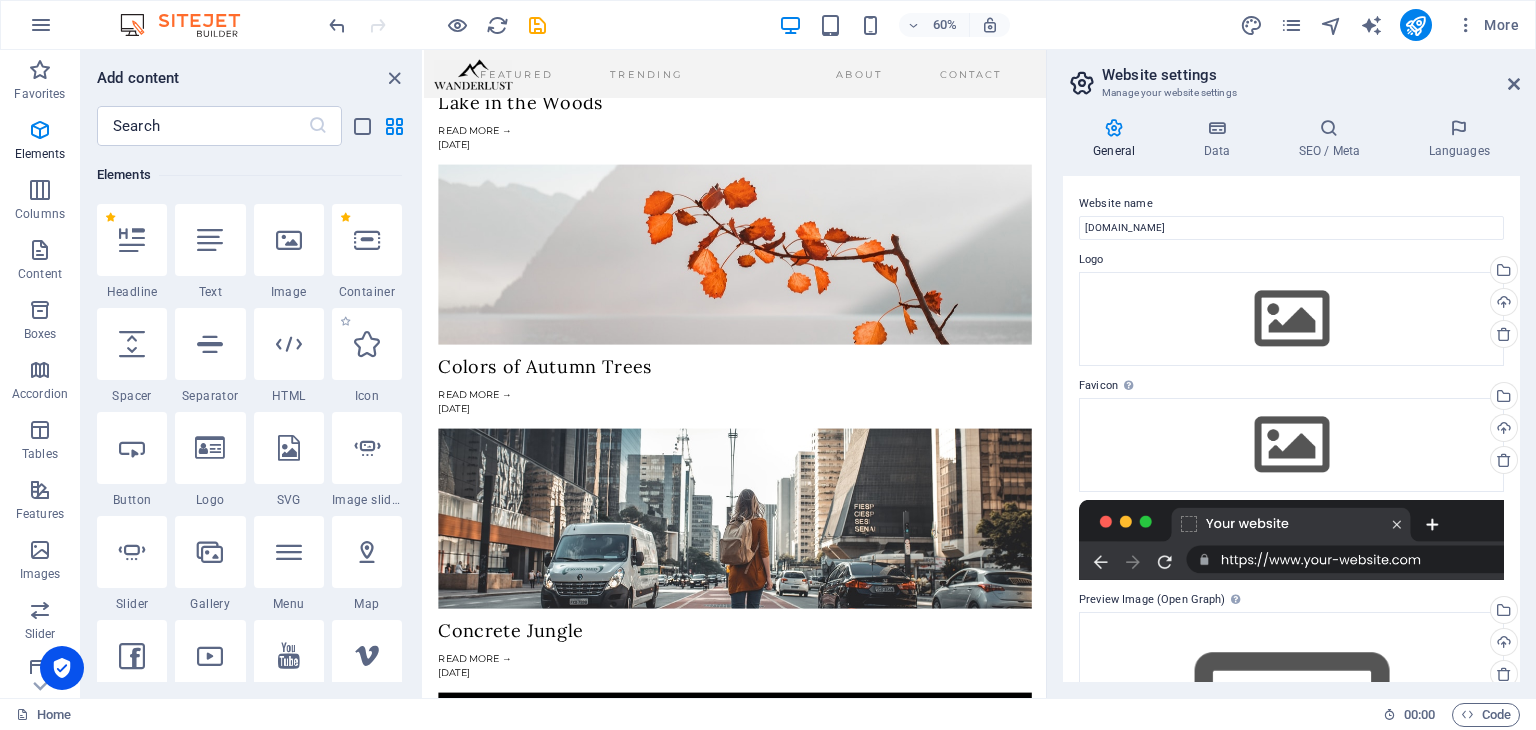 scroll, scrollTop: 412, scrollLeft: 0, axis: vertical 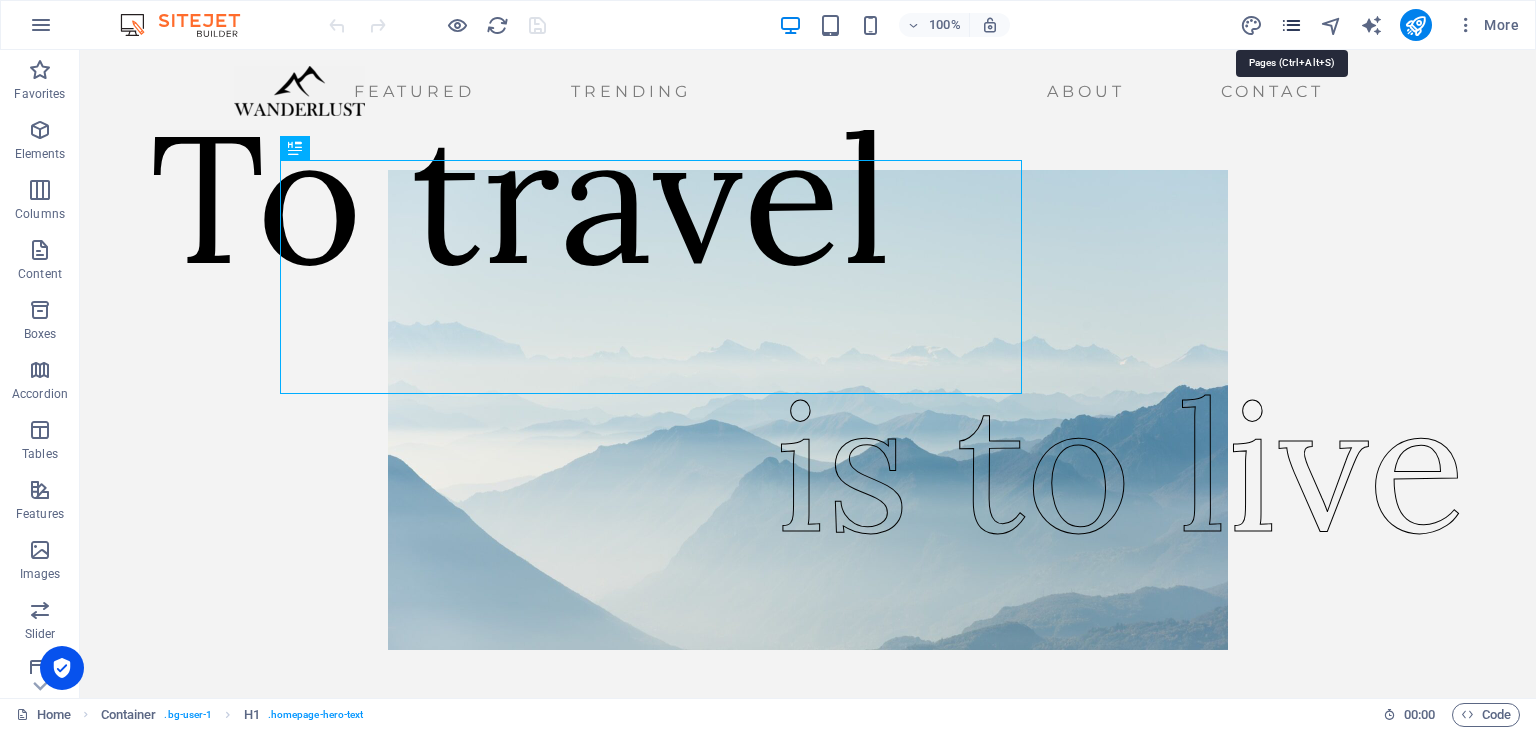 click at bounding box center [1291, 25] 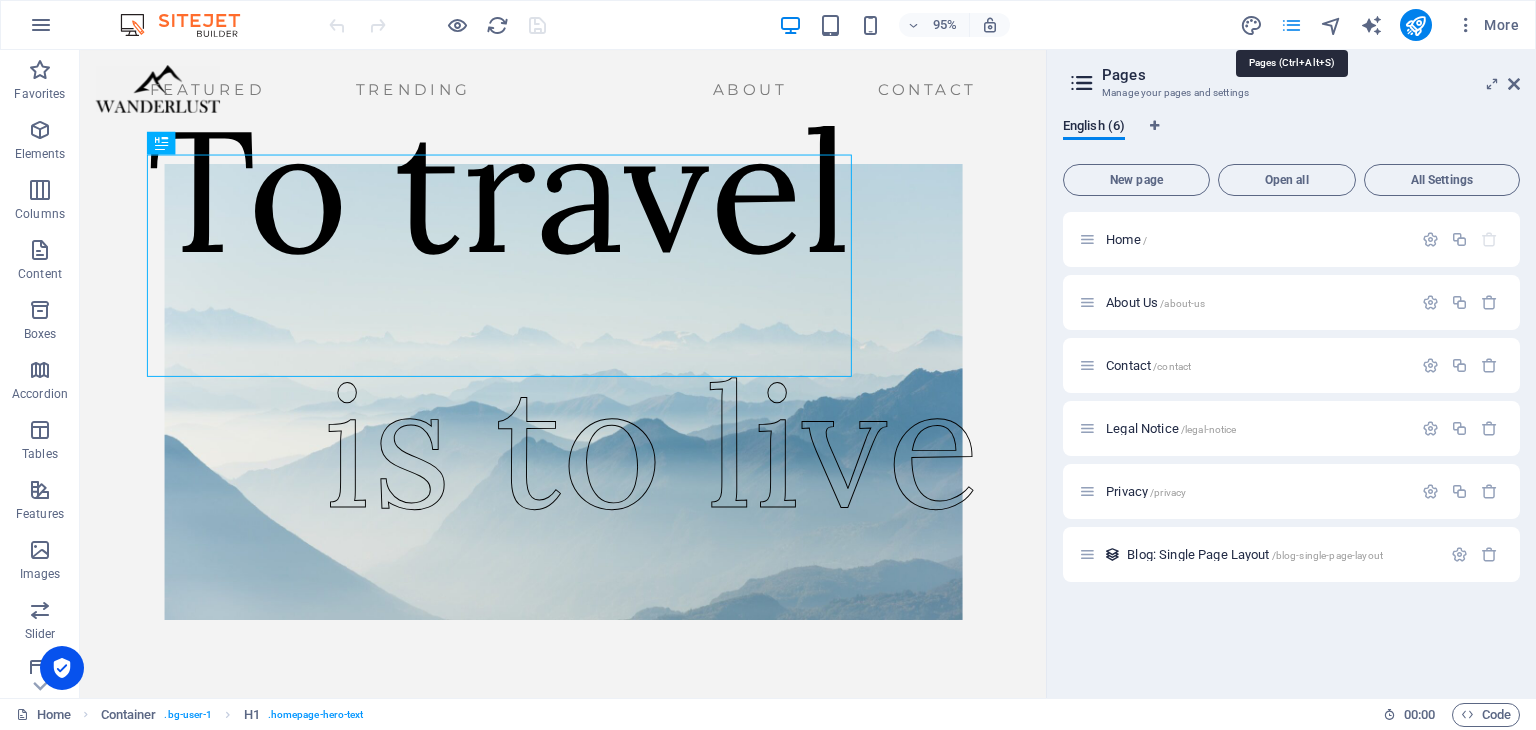click at bounding box center [1291, 25] 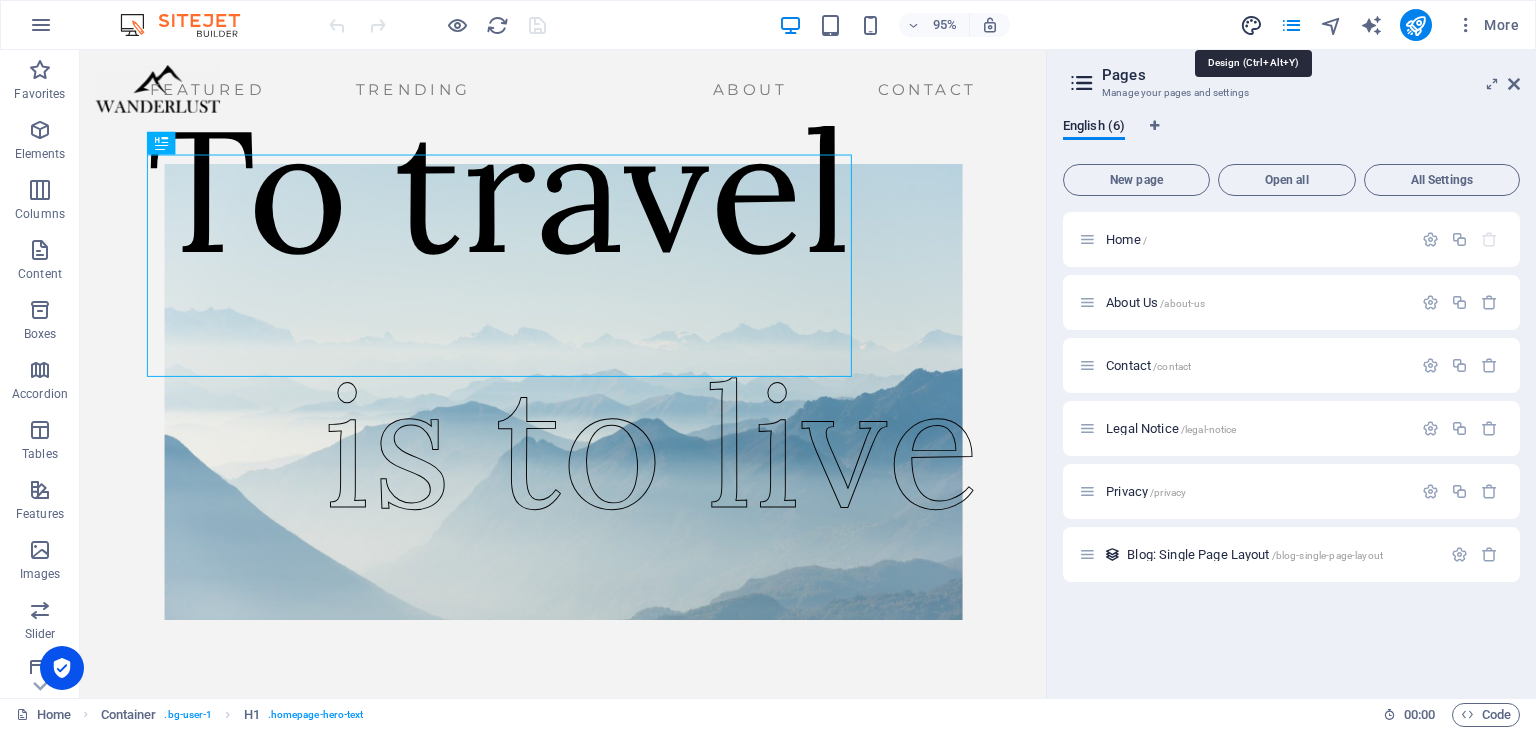 click at bounding box center [1251, 25] 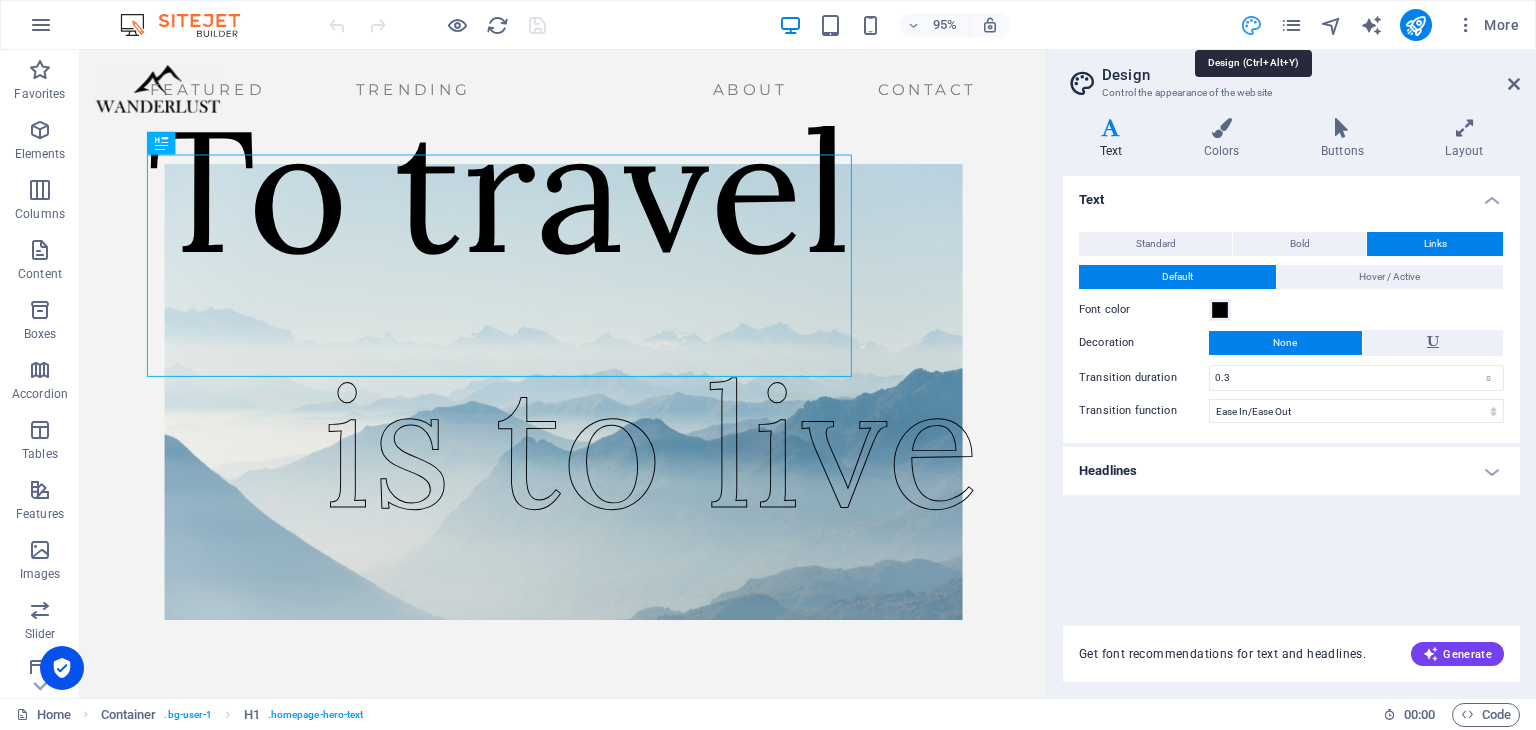 click at bounding box center [1251, 25] 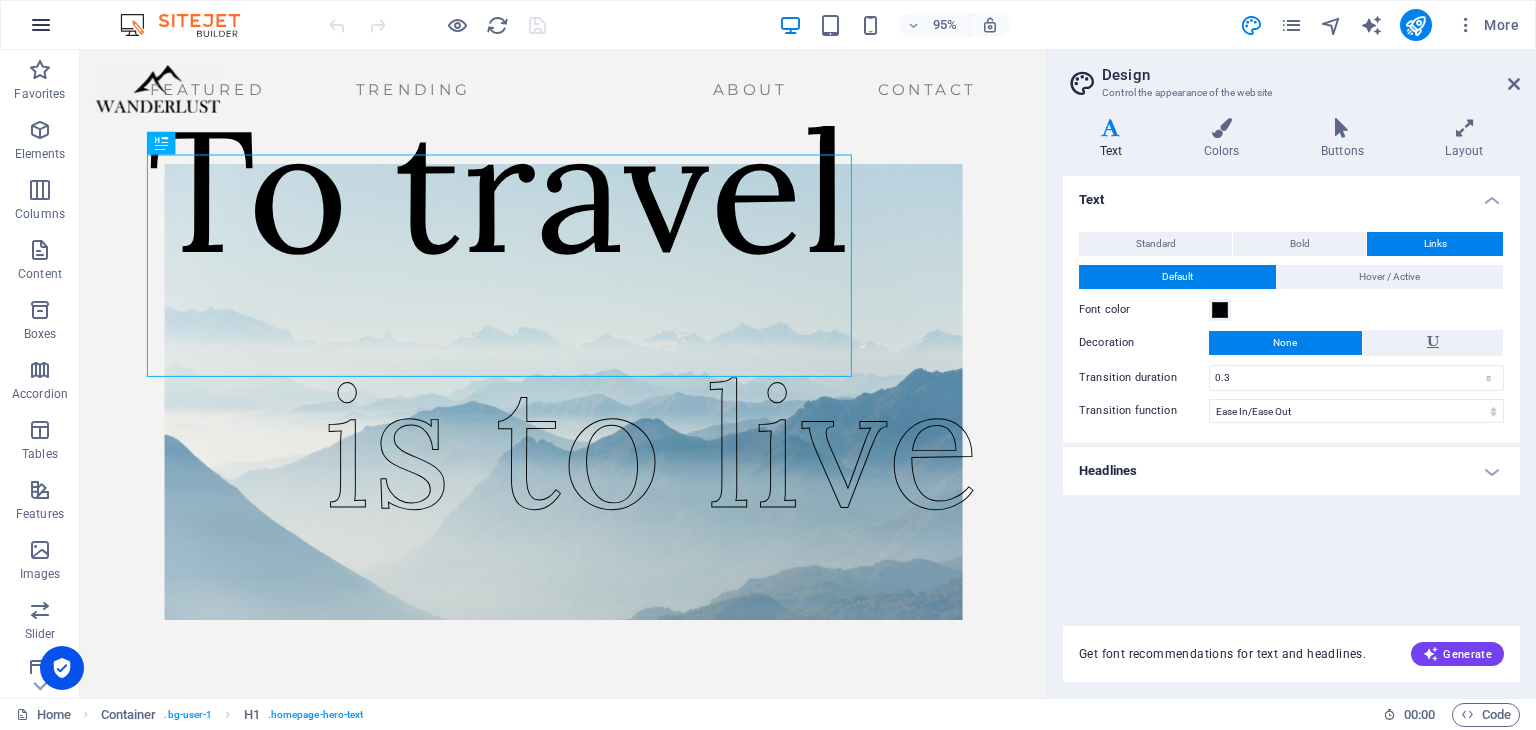 click at bounding box center [41, 25] 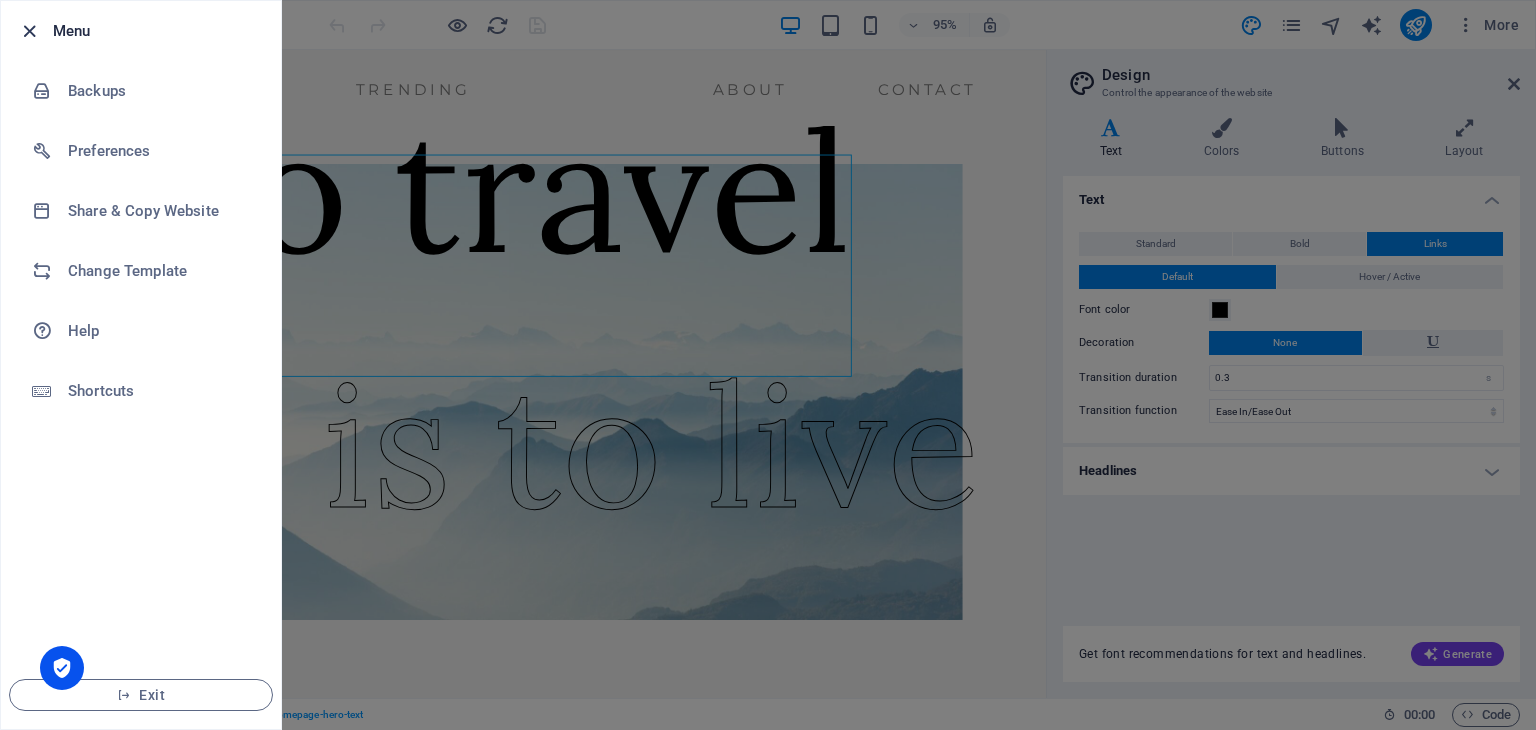 click at bounding box center [29, 31] 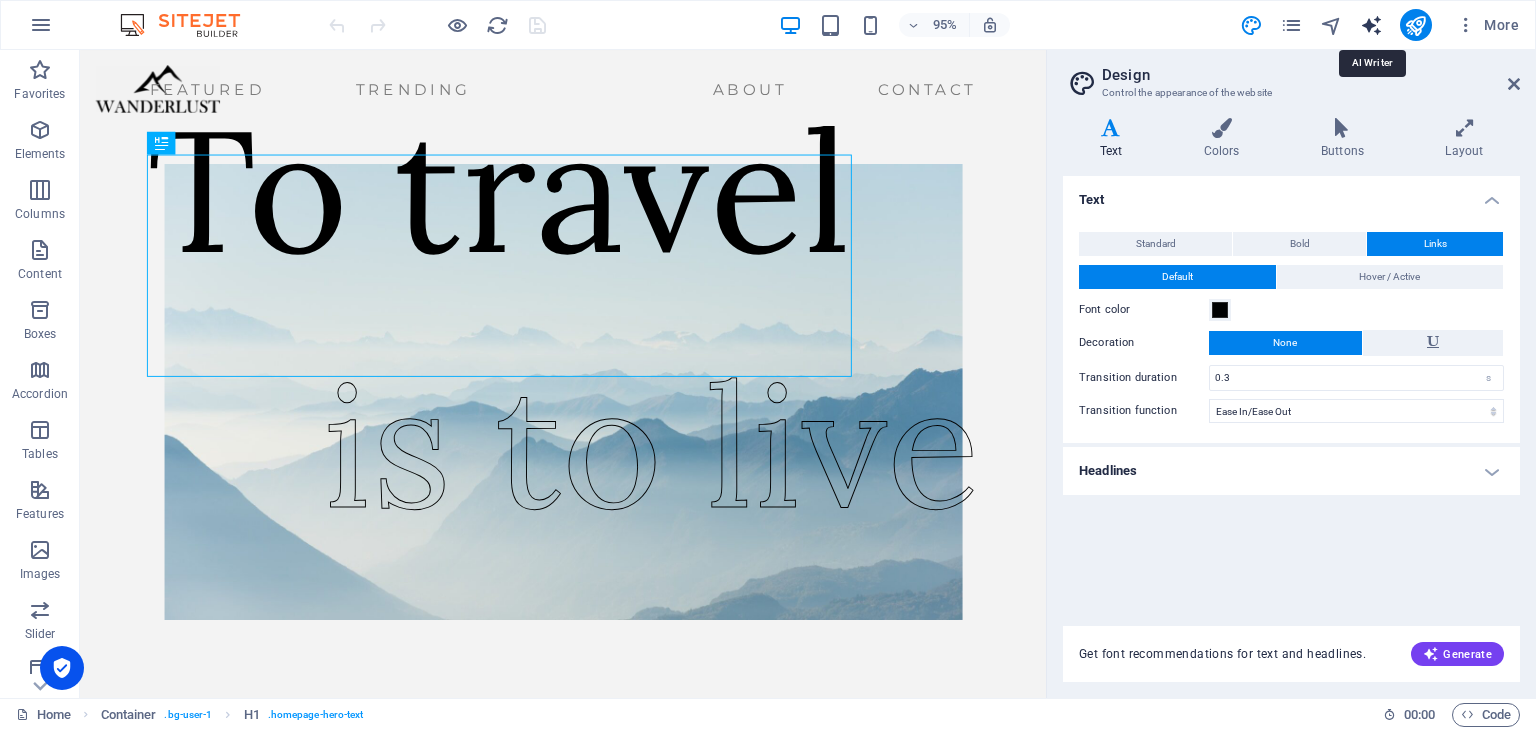click at bounding box center (1371, 25) 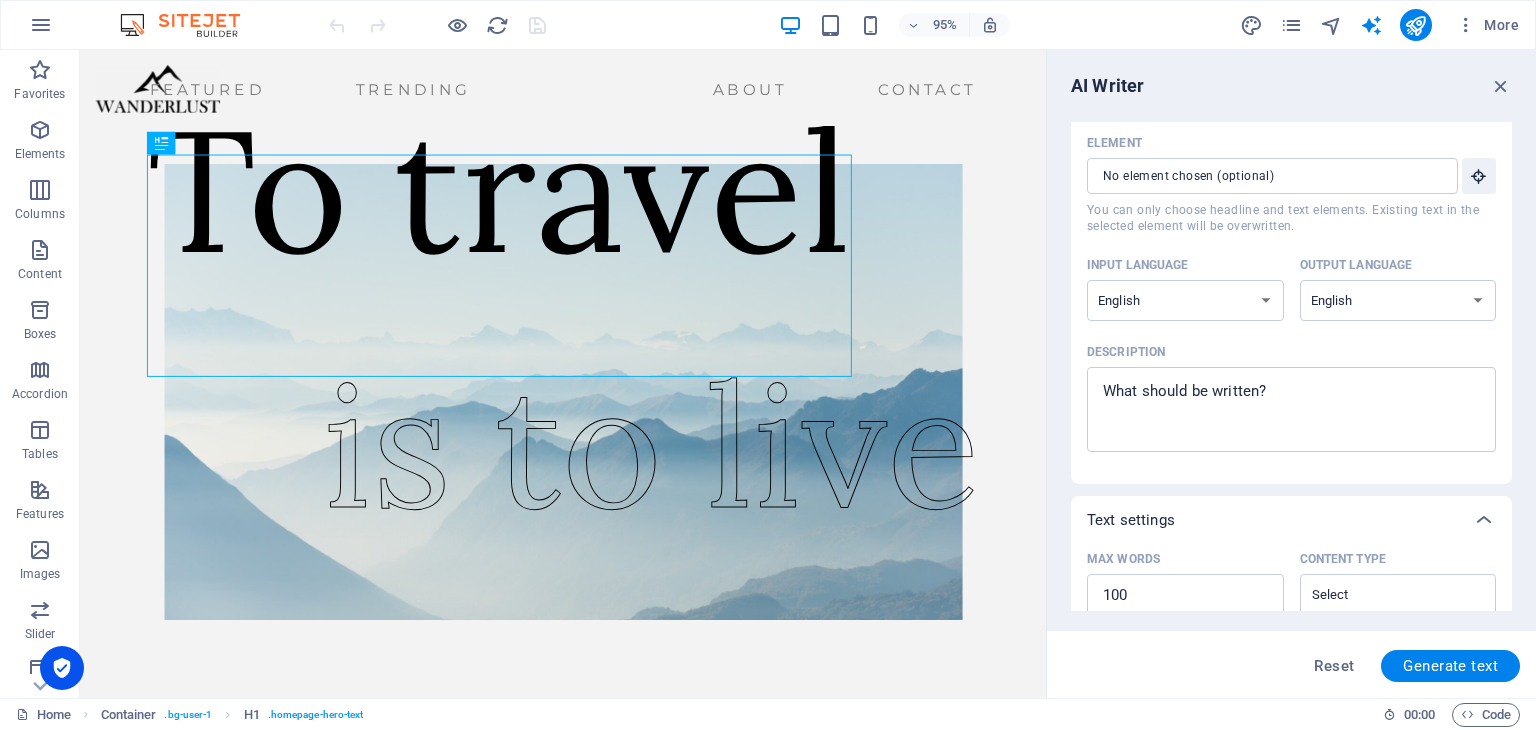 scroll, scrollTop: 0, scrollLeft: 0, axis: both 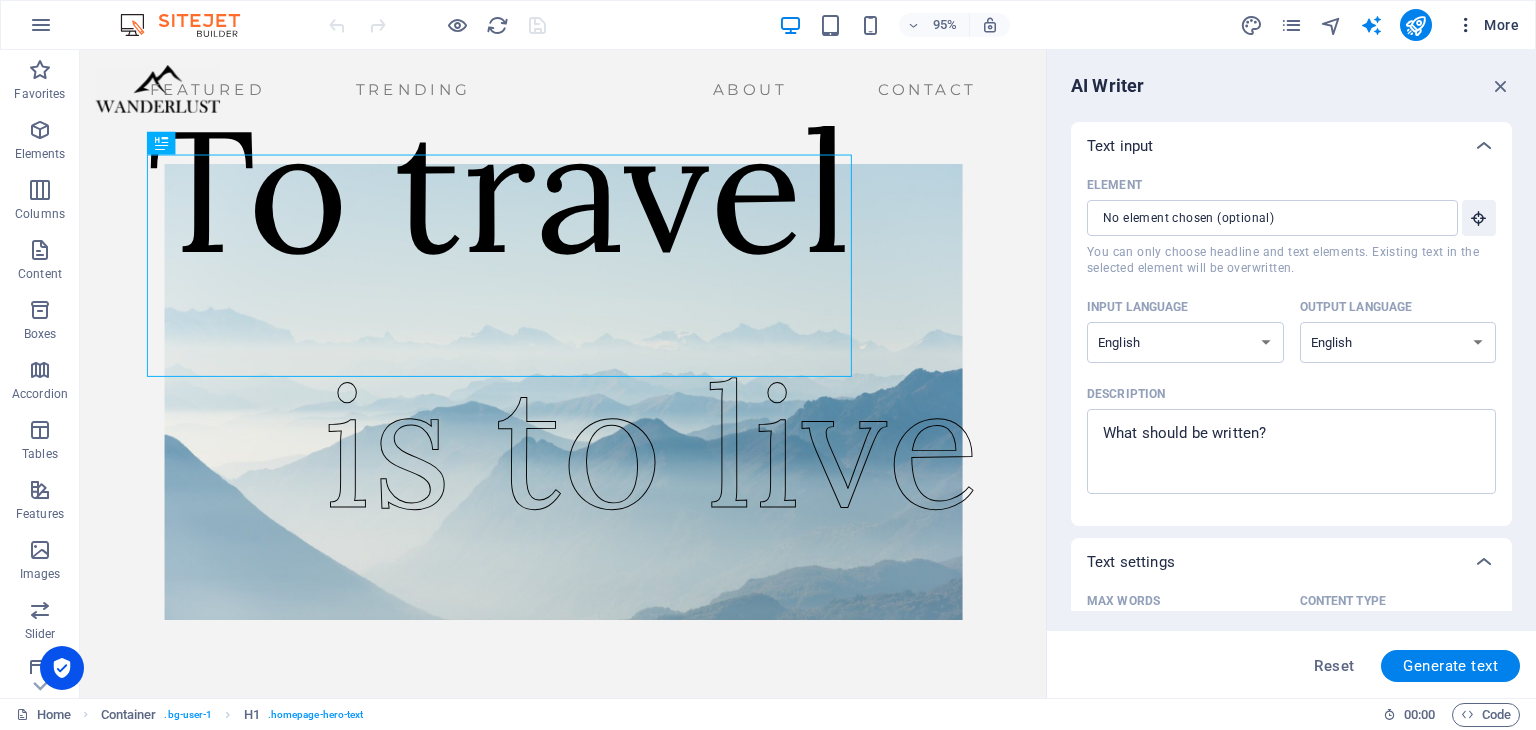 click at bounding box center (1466, 25) 